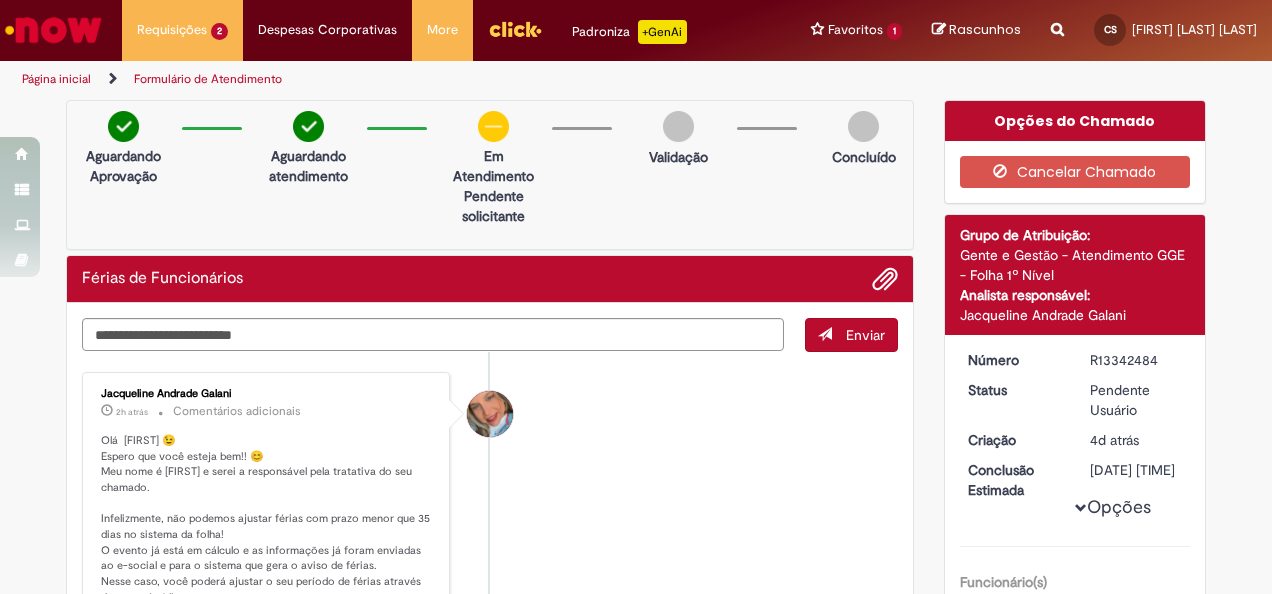 scroll, scrollTop: 0, scrollLeft: 0, axis: both 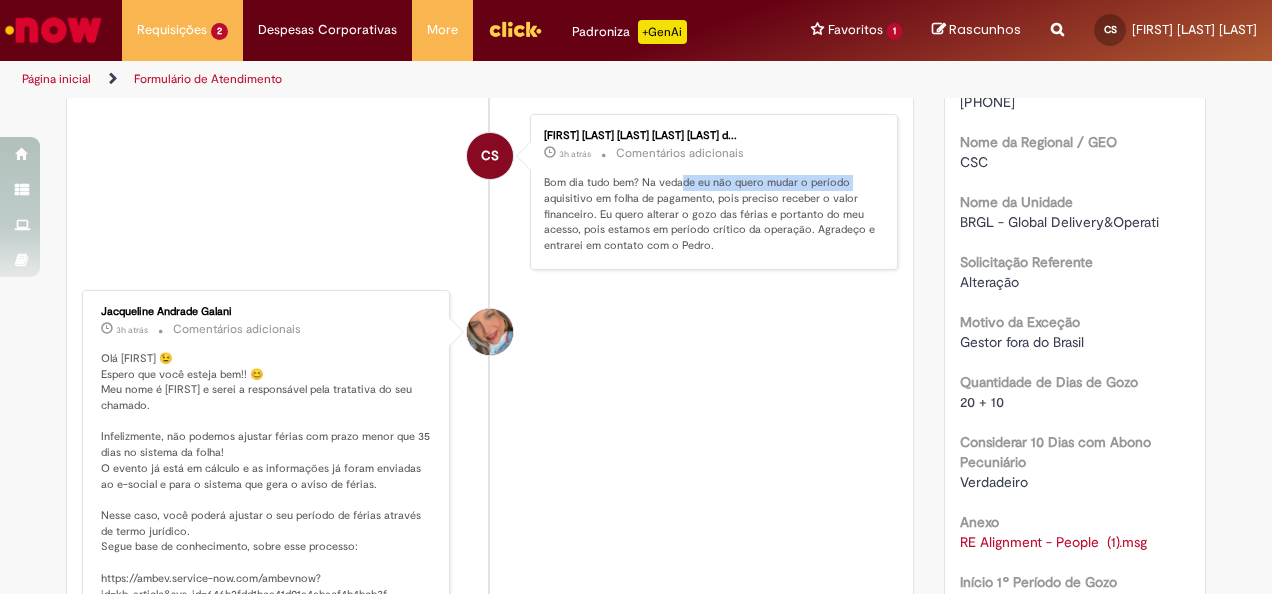 drag, startPoint x: 674, startPoint y: 183, endPoint x: 848, endPoint y: 178, distance: 174.07182 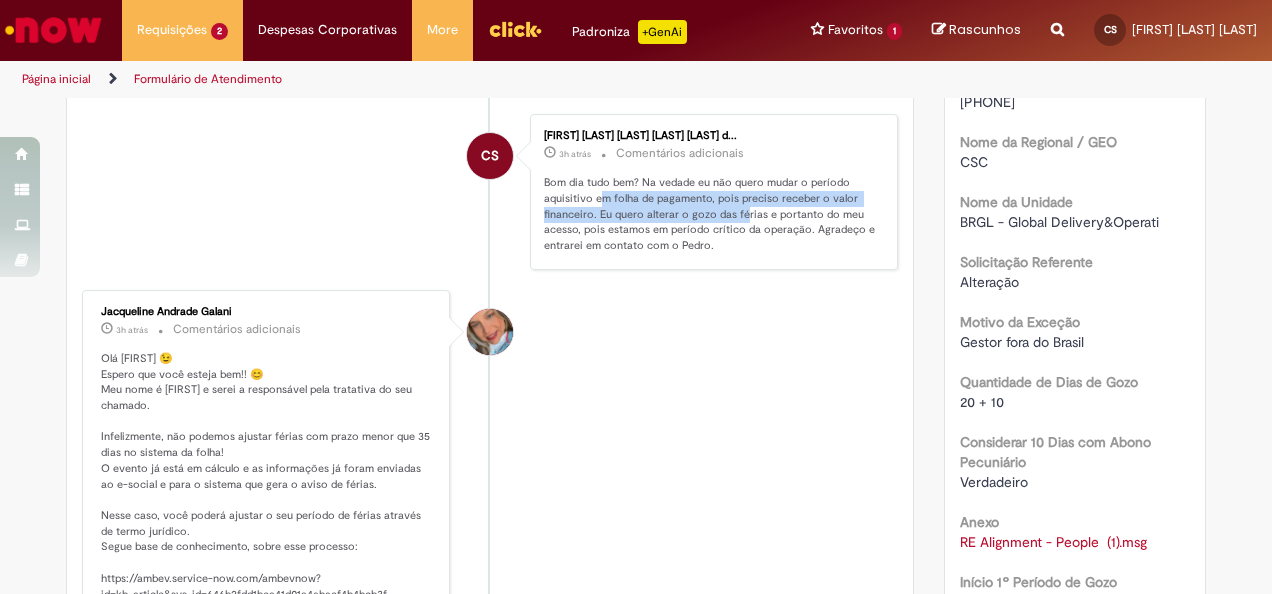 drag, startPoint x: 848, startPoint y: 178, endPoint x: 736, endPoint y: 206, distance: 115.44696 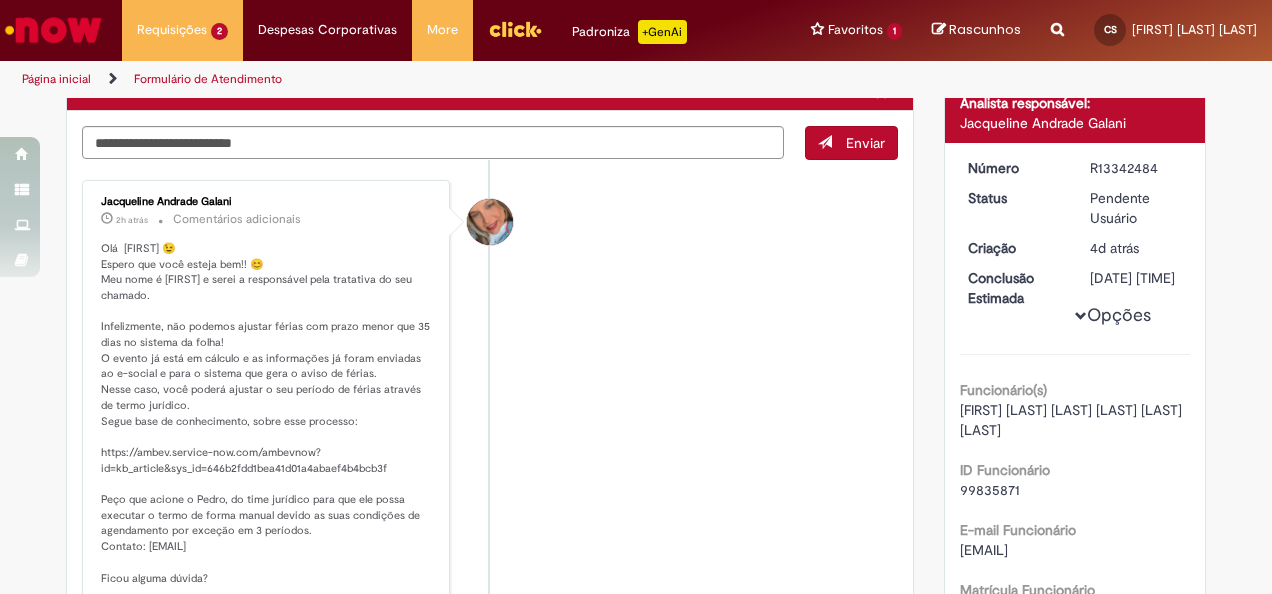 scroll, scrollTop: 200, scrollLeft: 0, axis: vertical 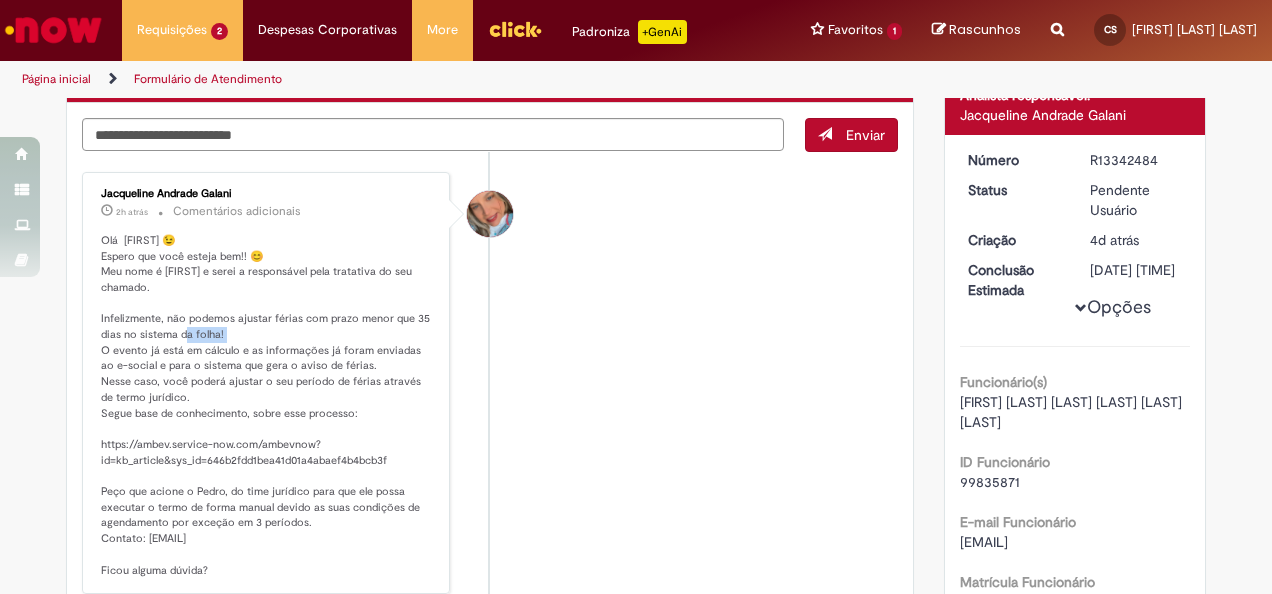 drag, startPoint x: 174, startPoint y: 332, endPoint x: 246, endPoint y: 335, distance: 72.06247 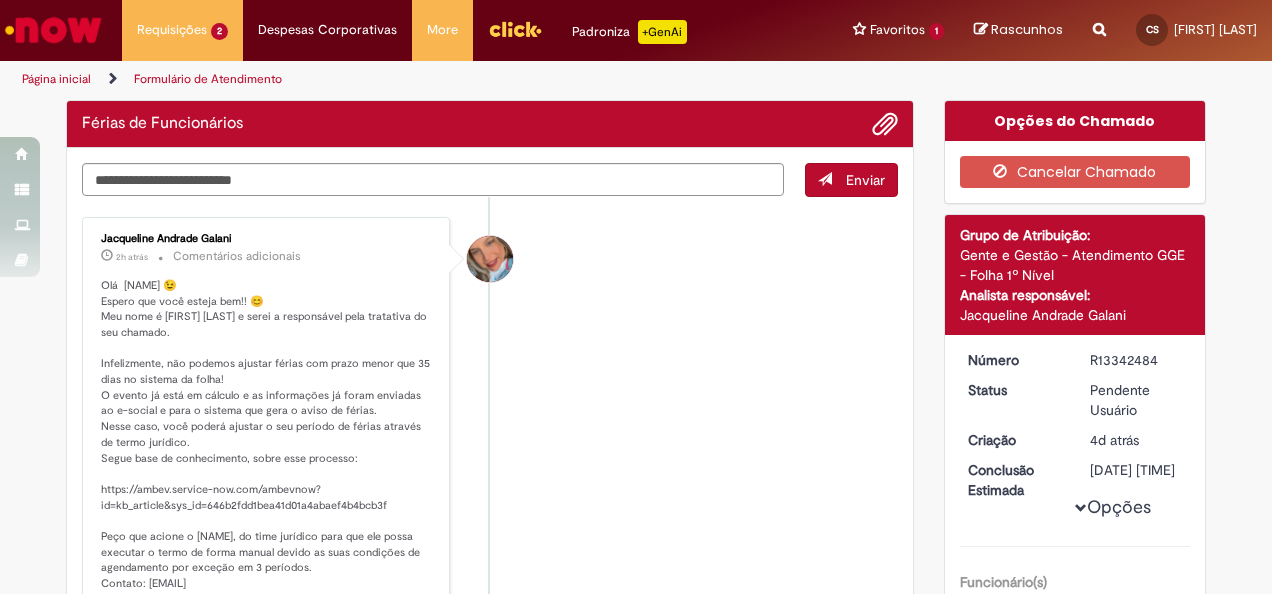 scroll, scrollTop: 0, scrollLeft: 0, axis: both 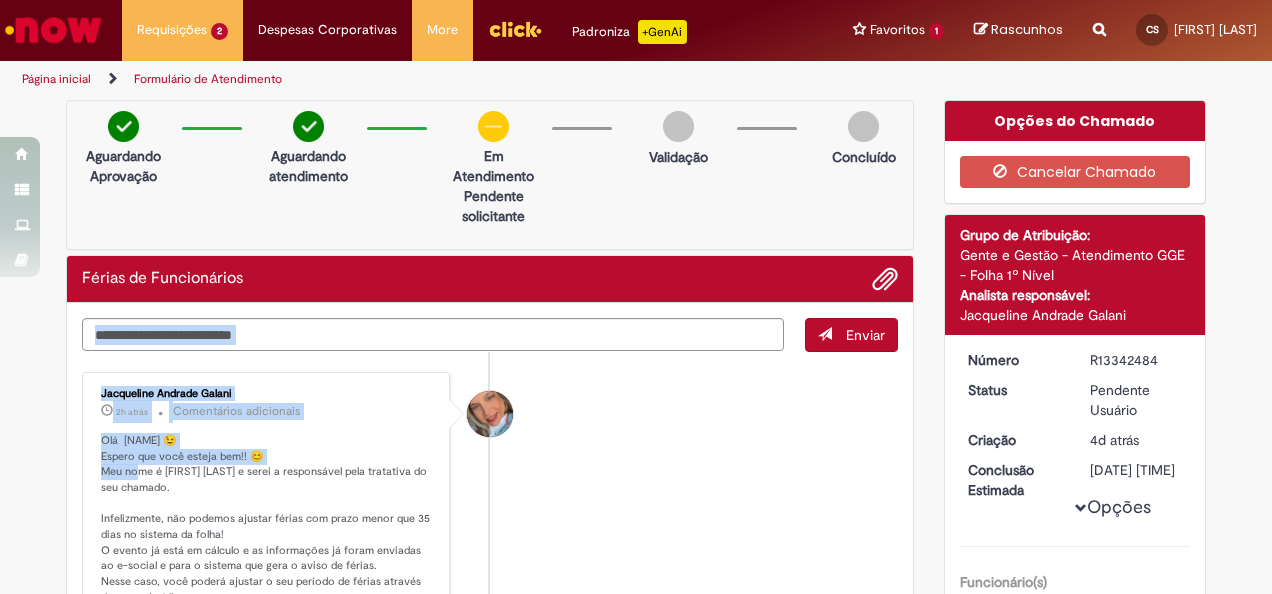 drag, startPoint x: 225, startPoint y: 314, endPoint x: 300, endPoint y: 312, distance: 75.026665 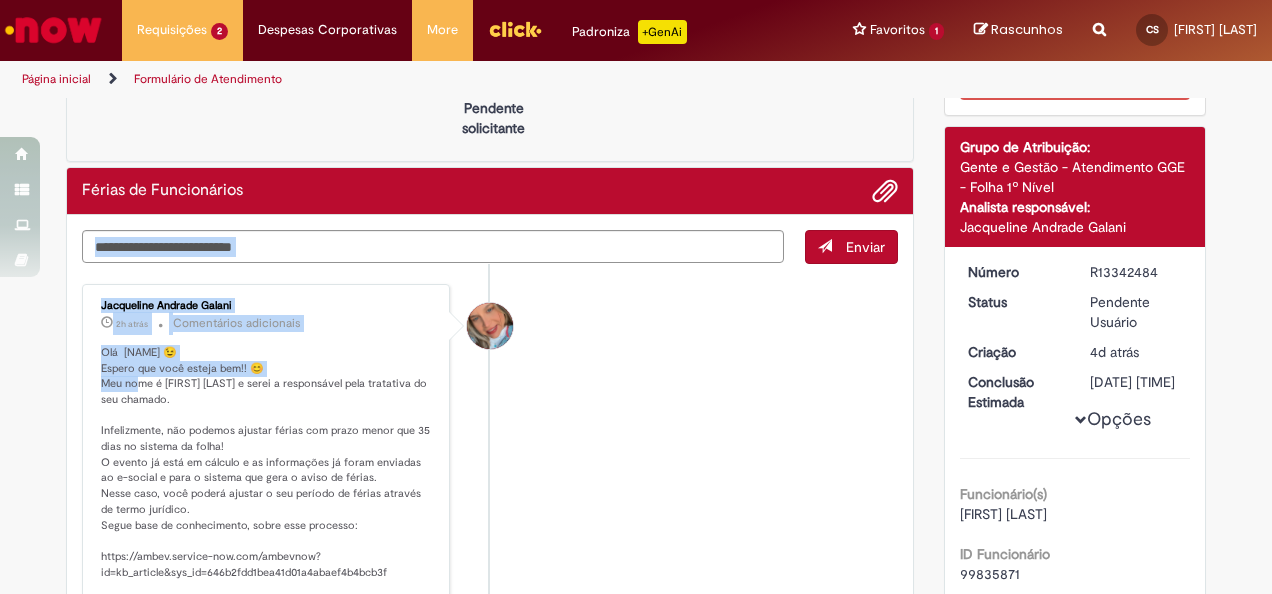 scroll, scrollTop: 200, scrollLeft: 0, axis: vertical 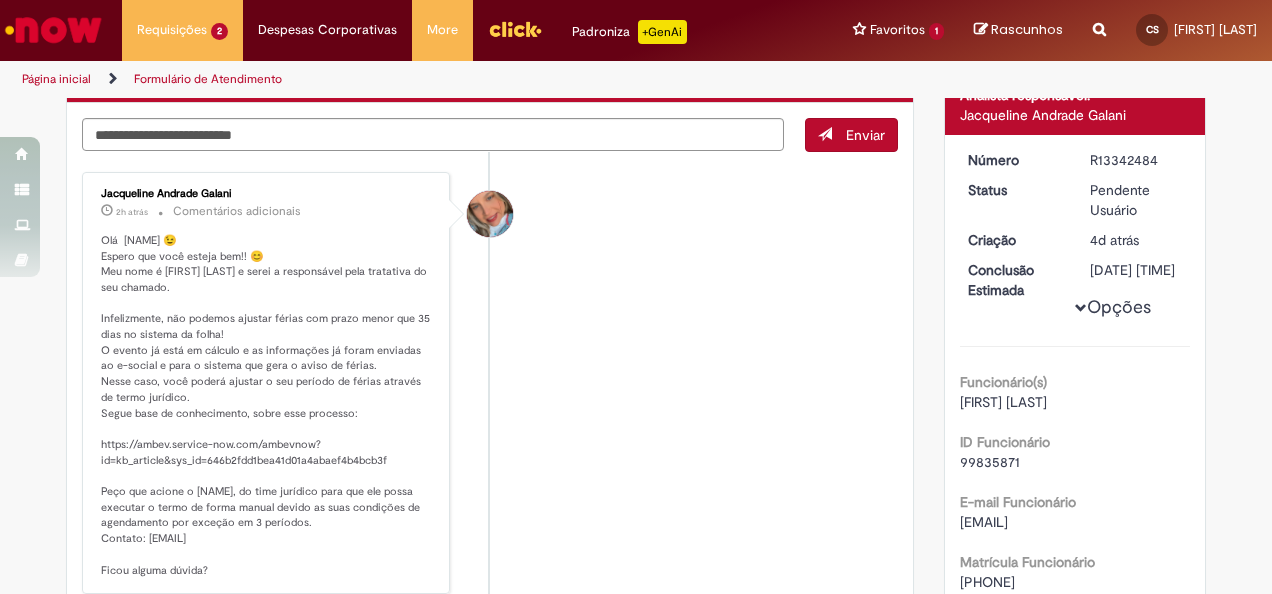 click on "Olá  [NAME] 😉
Espero que você esteja bem!! 😊
Meu nome é [FIRST] [LAST] e serei a responsável pela tratativa do seu chamado.
Infelizmente, não podemos ajustar férias com prazo menor que 35 dias no sistema da folha!
O evento já está em cálculo e as informações já foram enviadas ao e-social e para o sistema que gera o aviso de férias.
Nesse caso, você poderá ajustar o seu período de férias através de termo jurídico.
Segue base de conhecimento, sobre esse processo:
https://ambev.service-now.com/ambevnow?id=kb_article&sys_id=646b2fdd1bea41d01a4abaef4b4bcb3f
Peço que acione o [NAME], do time jurídico para que ele possa executar o termo de forma manual devido as suas condições de agendamento por exceção em 3 períodos.
Contato: [EMAIL]
Ficou alguma dúvida?" at bounding box center [267, 405] 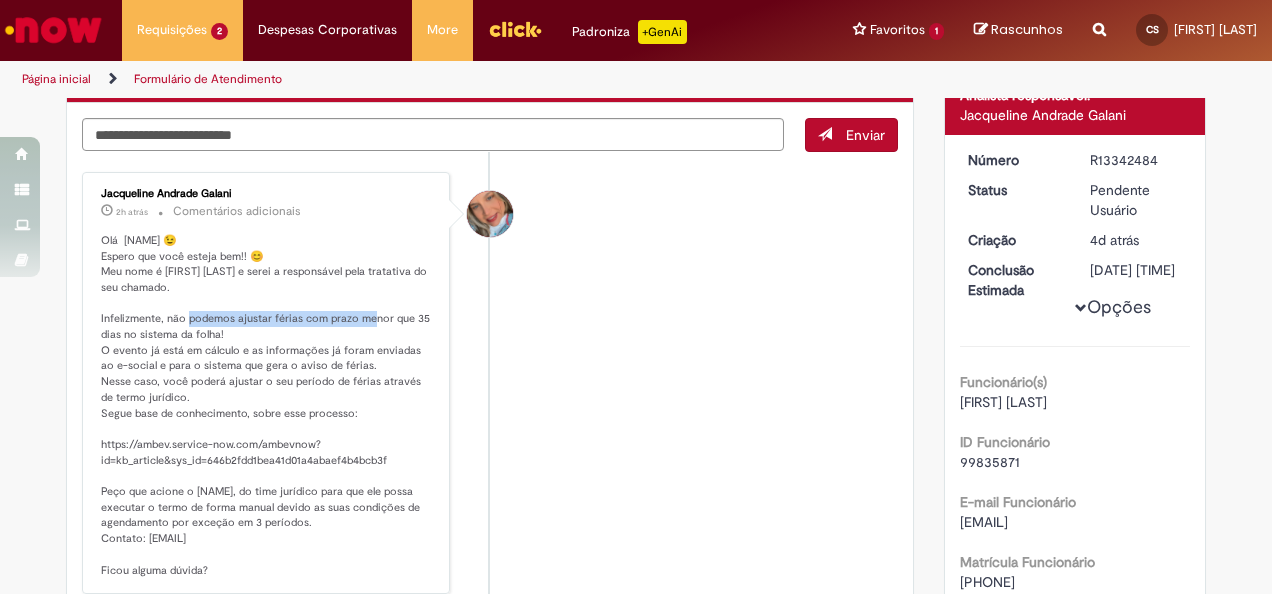 drag, startPoint x: 208, startPoint y: 308, endPoint x: 390, endPoint y: 308, distance: 182 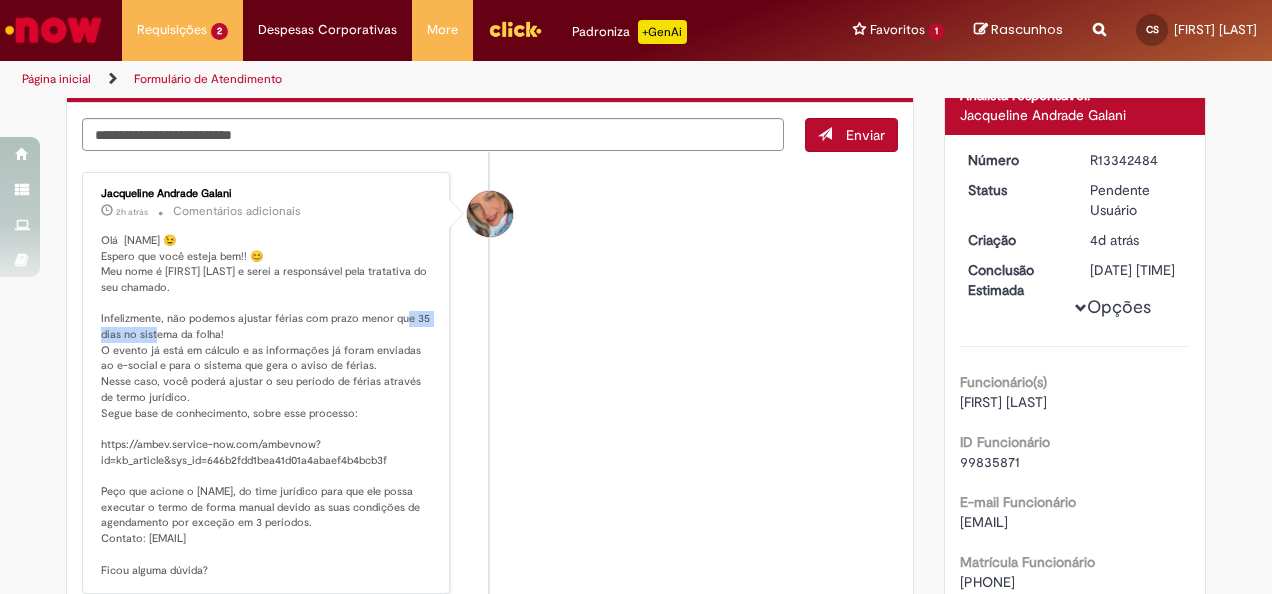 drag, startPoint x: 105, startPoint y: 328, endPoint x: 179, endPoint y: 326, distance: 74.02702 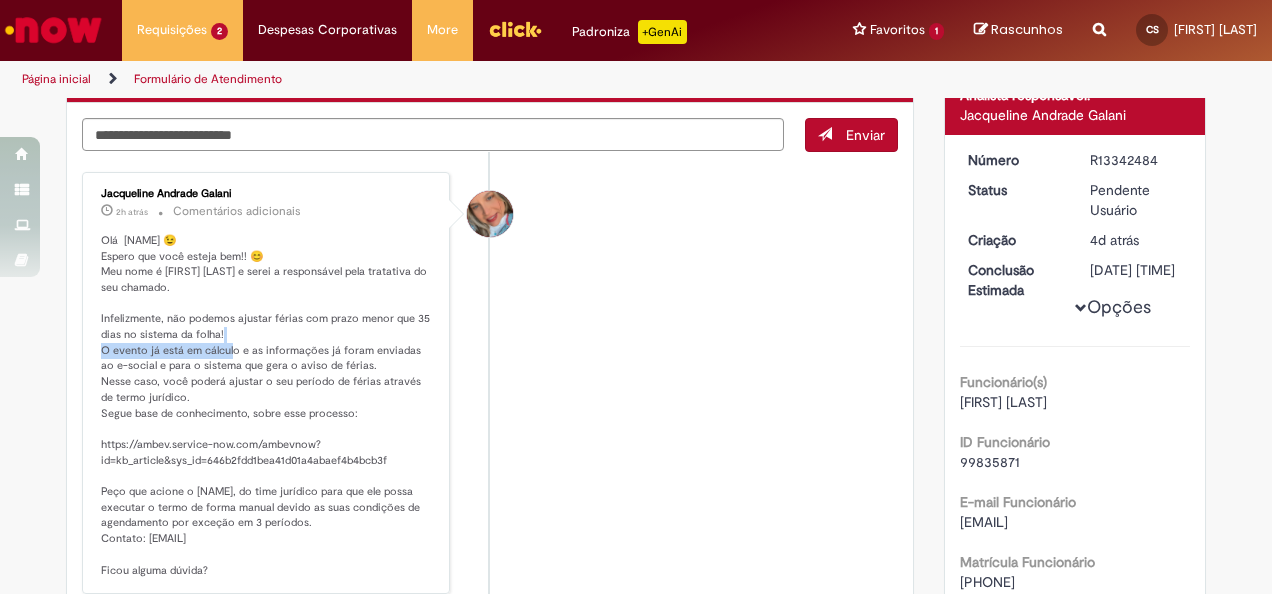 drag, startPoint x: 179, startPoint y: 326, endPoint x: 246, endPoint y: 352, distance: 71.867935 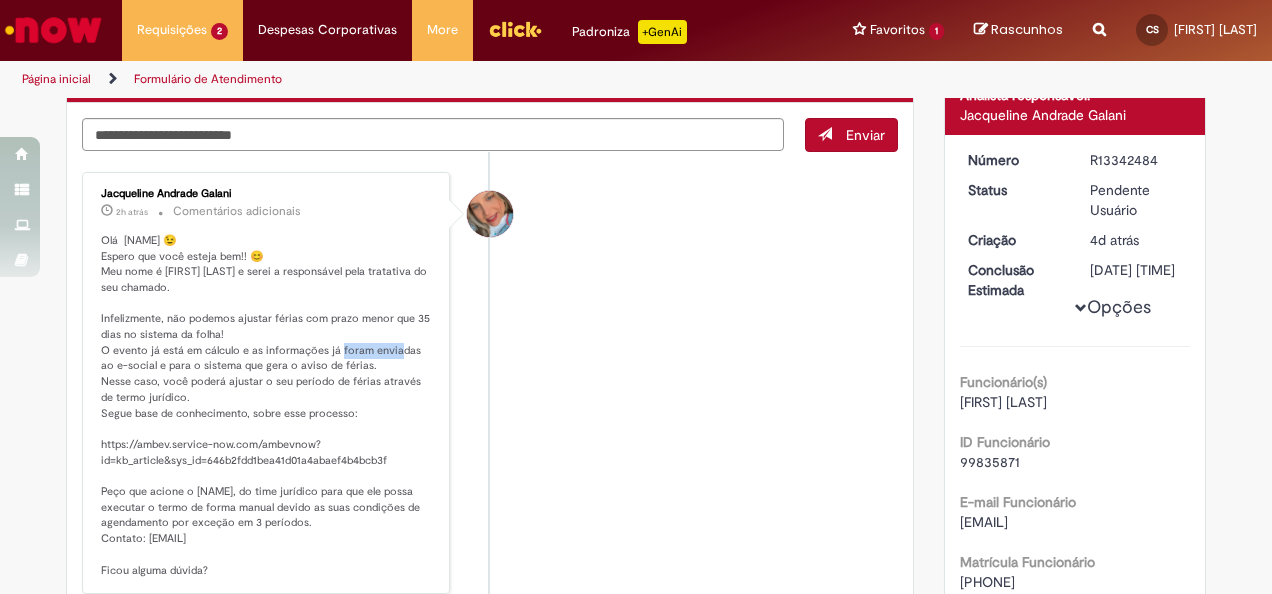 drag, startPoint x: 246, startPoint y: 352, endPoint x: 417, endPoint y: 351, distance: 171.00293 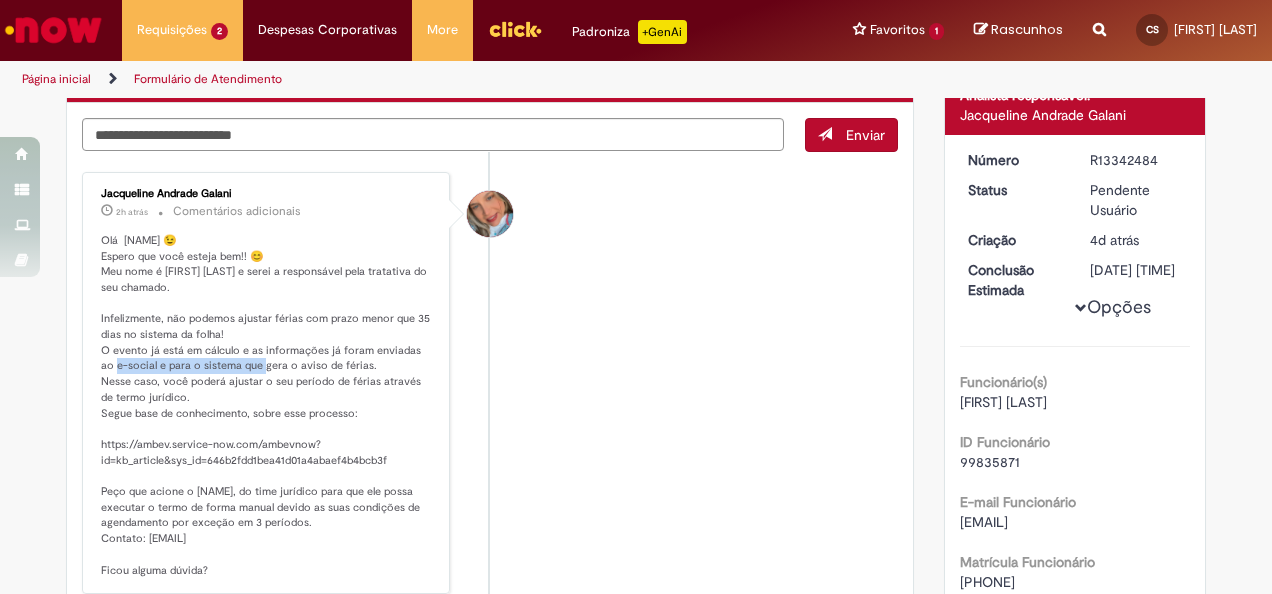 drag, startPoint x: 120, startPoint y: 365, endPoint x: 263, endPoint y: 361, distance: 143.05594 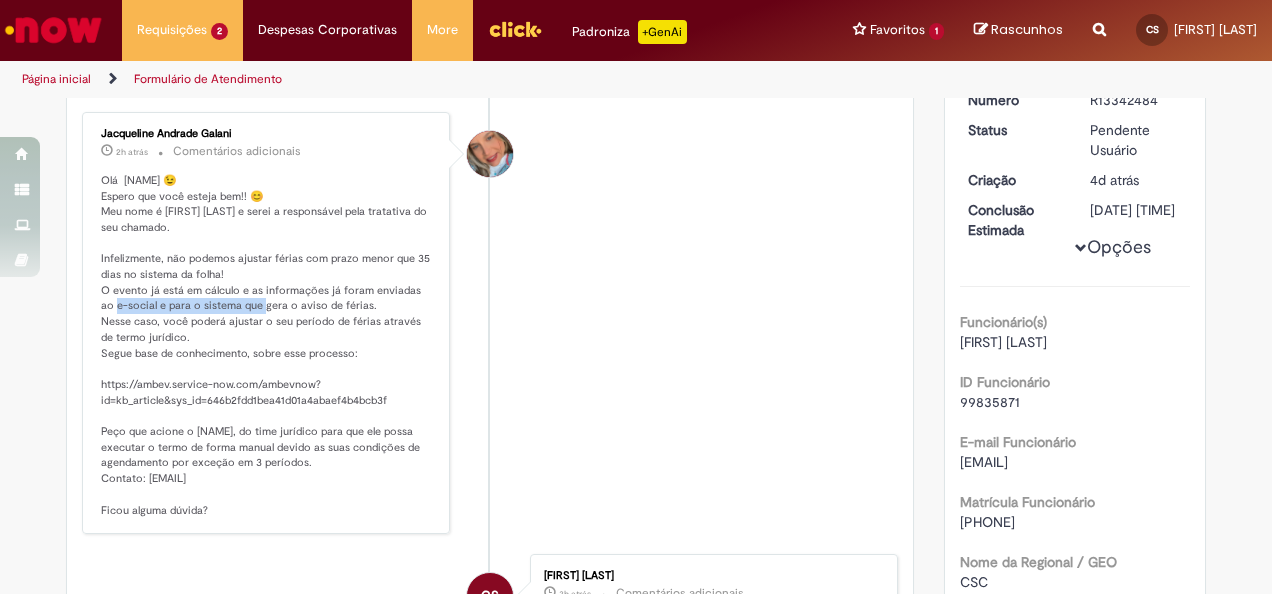 scroll, scrollTop: 300, scrollLeft: 0, axis: vertical 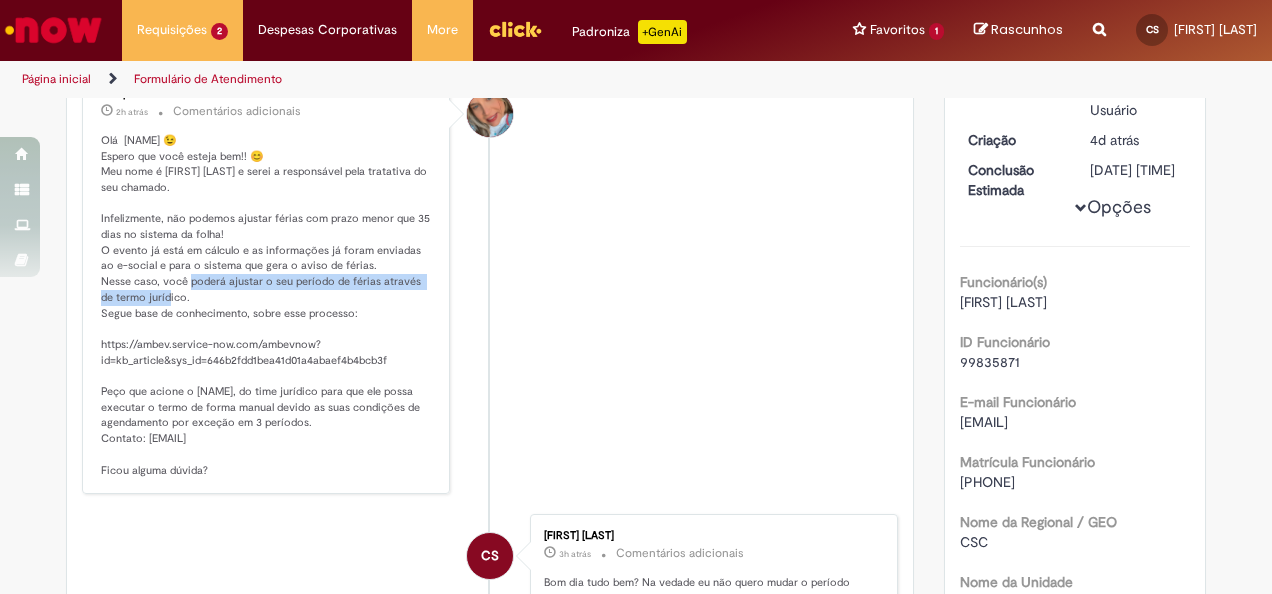 drag, startPoint x: 212, startPoint y: 282, endPoint x: 380, endPoint y: 286, distance: 168.0476 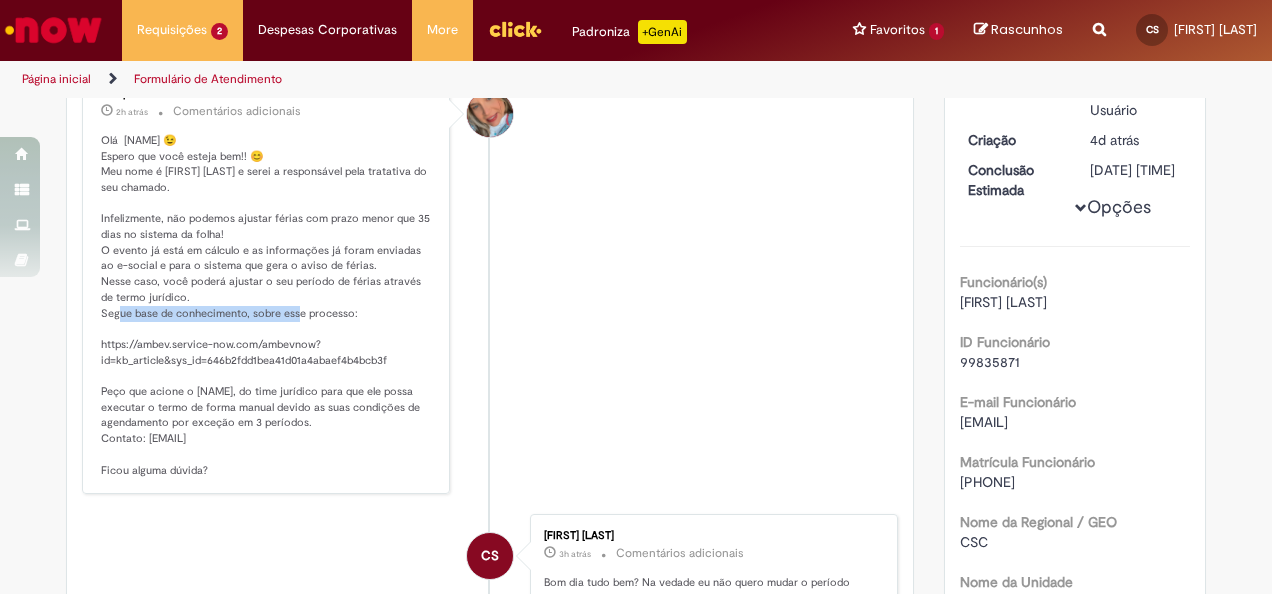 drag, startPoint x: 135, startPoint y: 314, endPoint x: 316, endPoint y: 306, distance: 181.17671 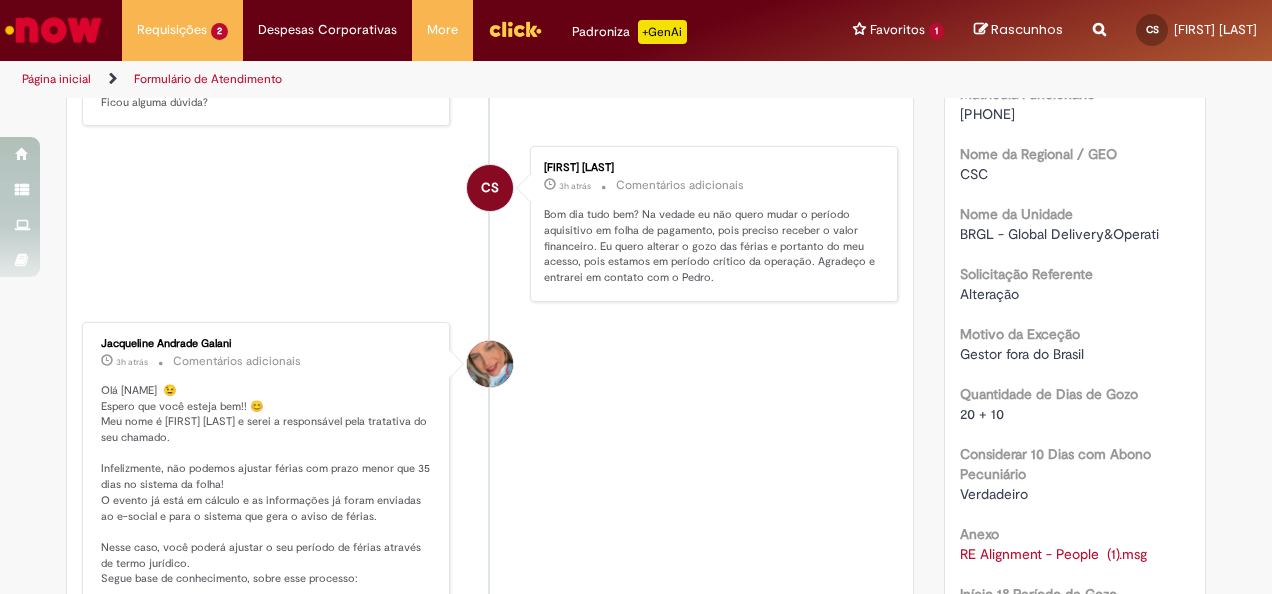 scroll, scrollTop: 400, scrollLeft: 0, axis: vertical 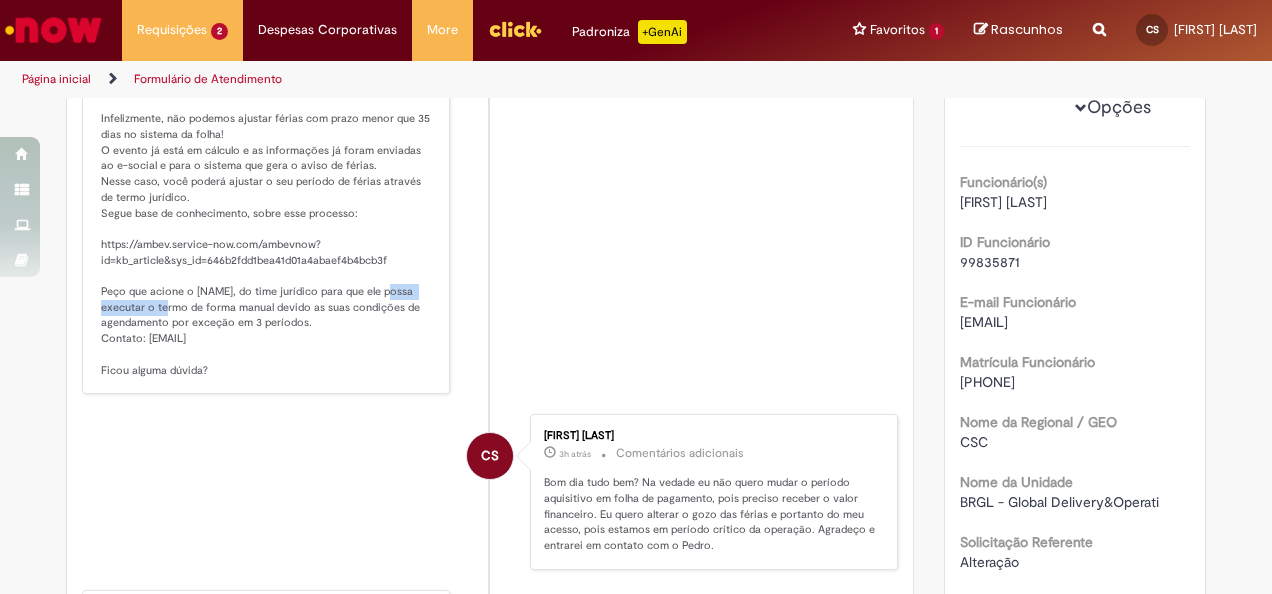 drag, startPoint x: 100, startPoint y: 304, endPoint x: 193, endPoint y: 298, distance: 93.193344 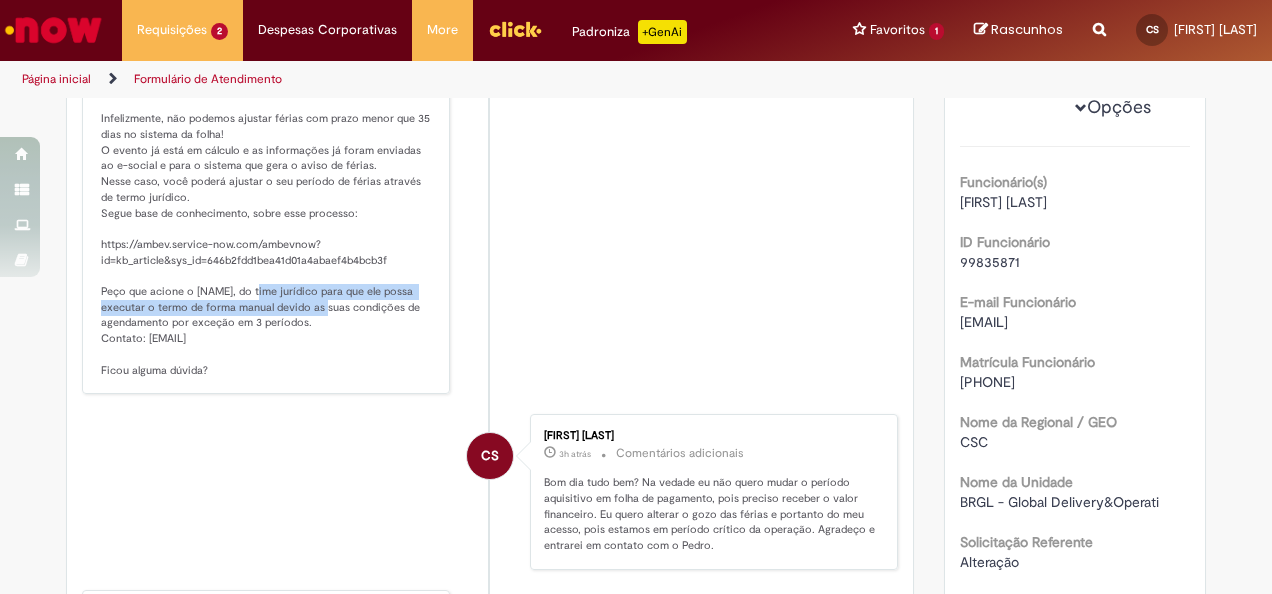drag, startPoint x: 193, startPoint y: 298, endPoint x: 348, endPoint y: 306, distance: 155.20631 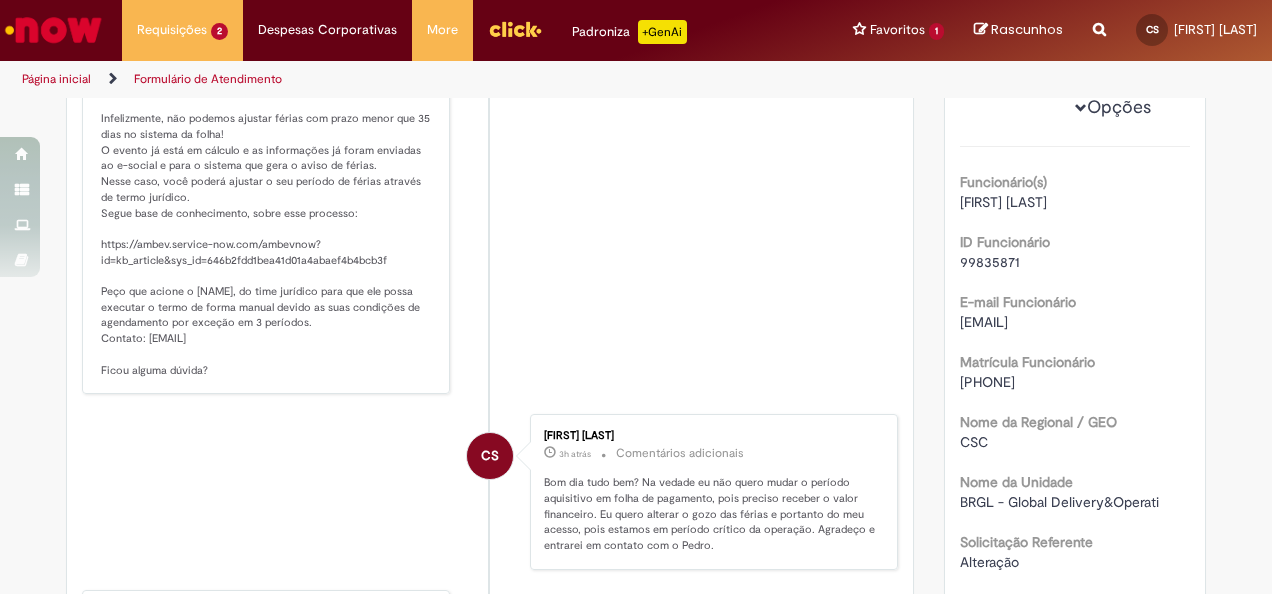 drag, startPoint x: 348, startPoint y: 306, endPoint x: 394, endPoint y: 313, distance: 46.52956 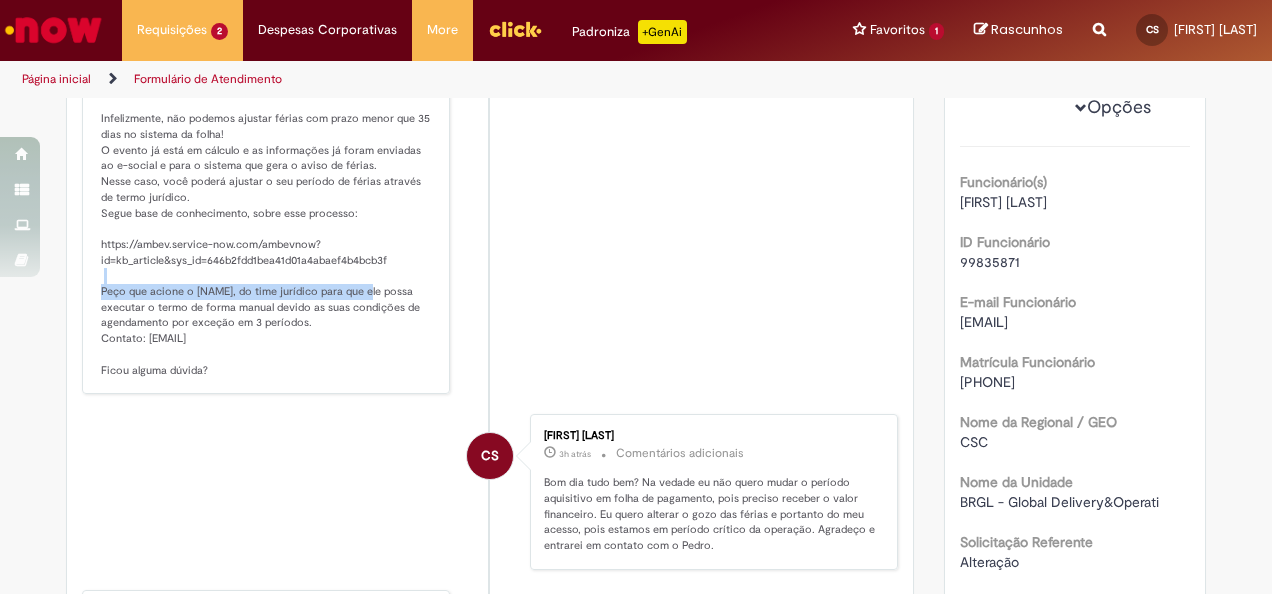 drag, startPoint x: 117, startPoint y: 292, endPoint x: 386, endPoint y: 286, distance: 269.0669 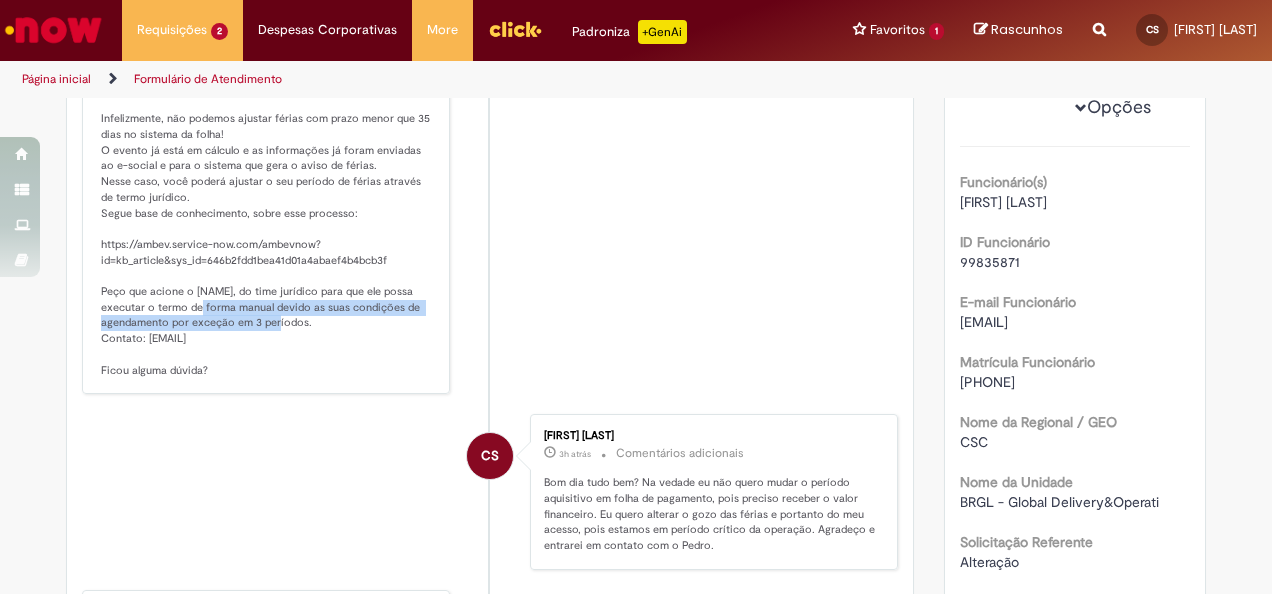 drag, startPoint x: 224, startPoint y: 309, endPoint x: 384, endPoint y: 316, distance: 160.15305 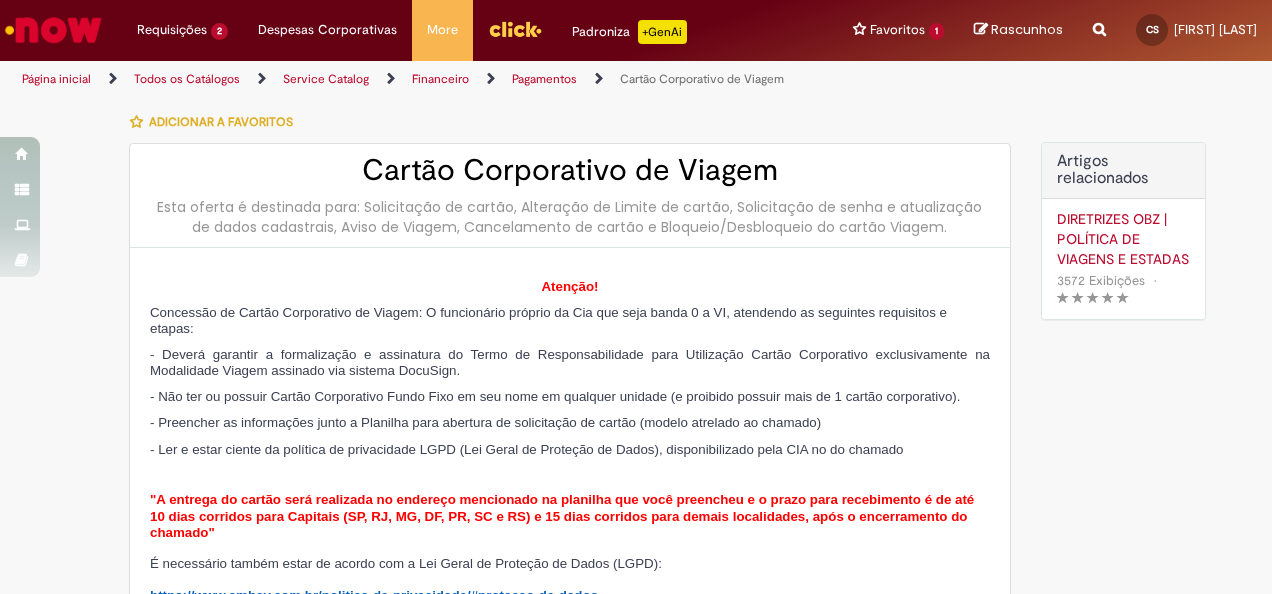 scroll, scrollTop: 0, scrollLeft: 0, axis: both 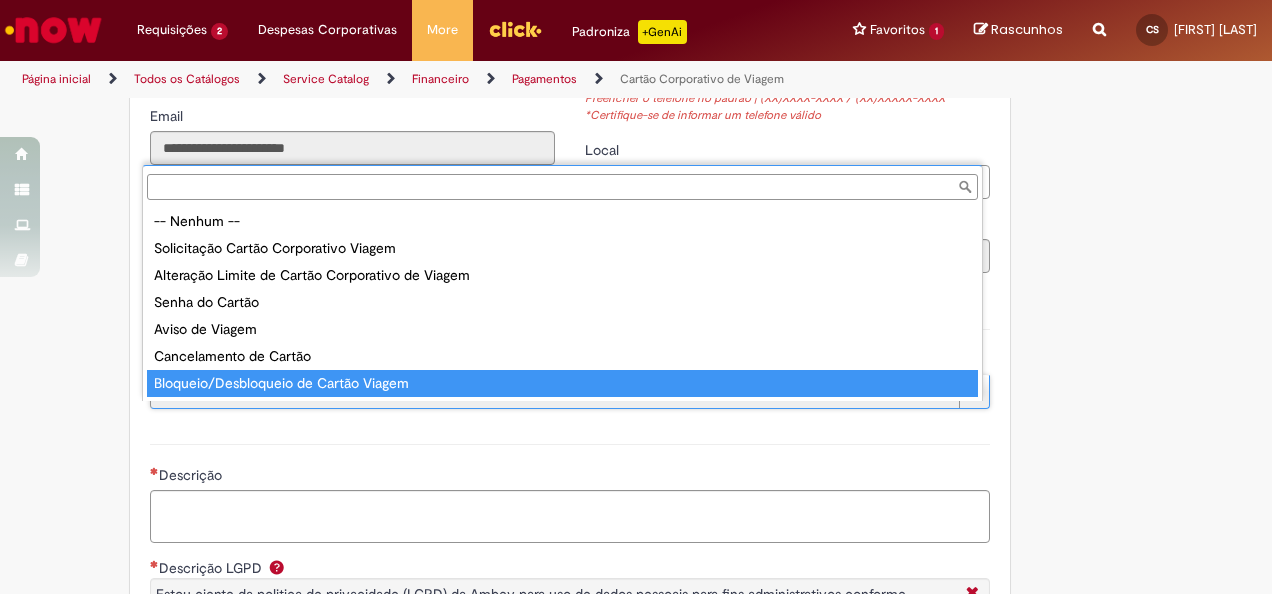 type on "**********" 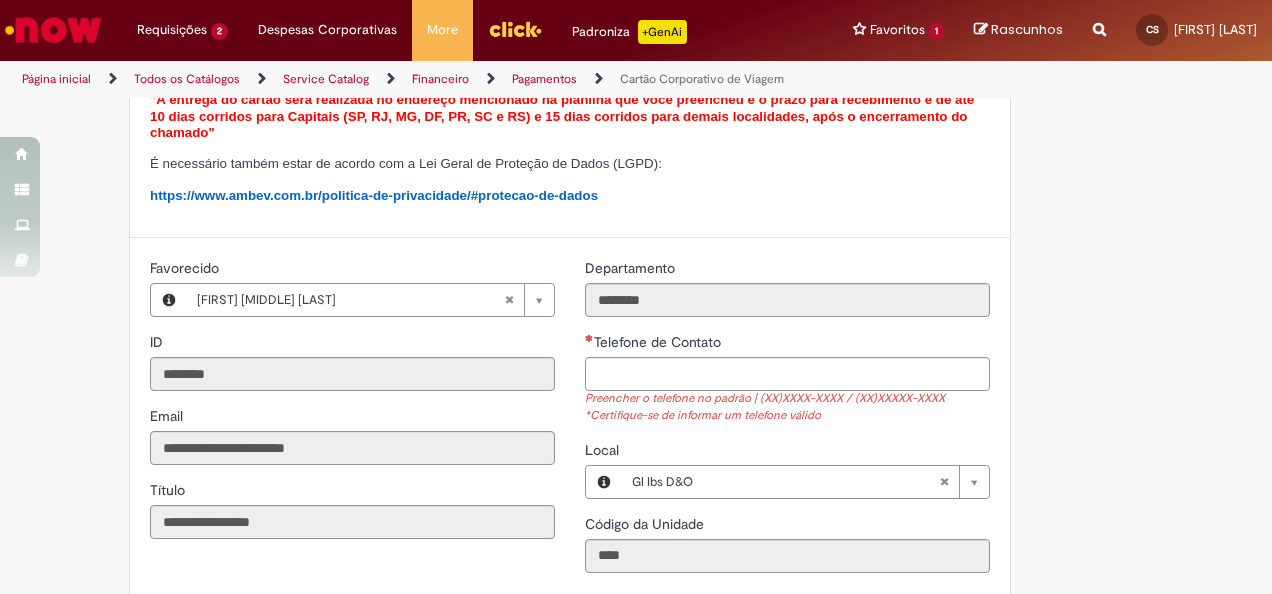 scroll, scrollTop: 100, scrollLeft: 0, axis: vertical 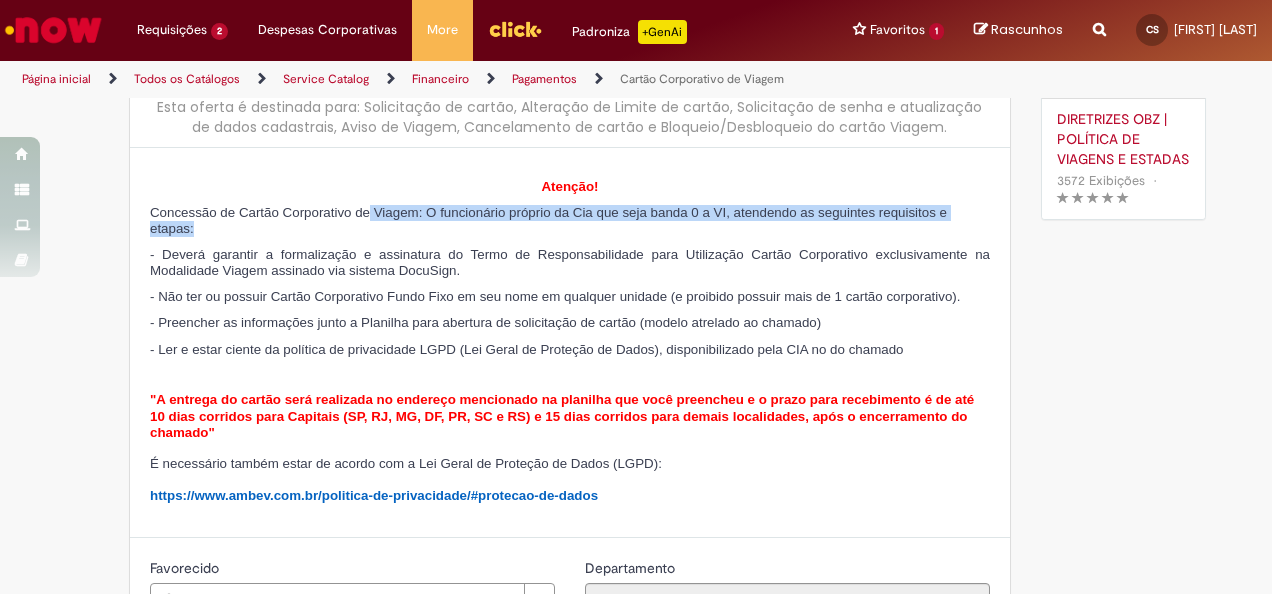 drag, startPoint x: 412, startPoint y: 212, endPoint x: 711, endPoint y: 218, distance: 299.06018 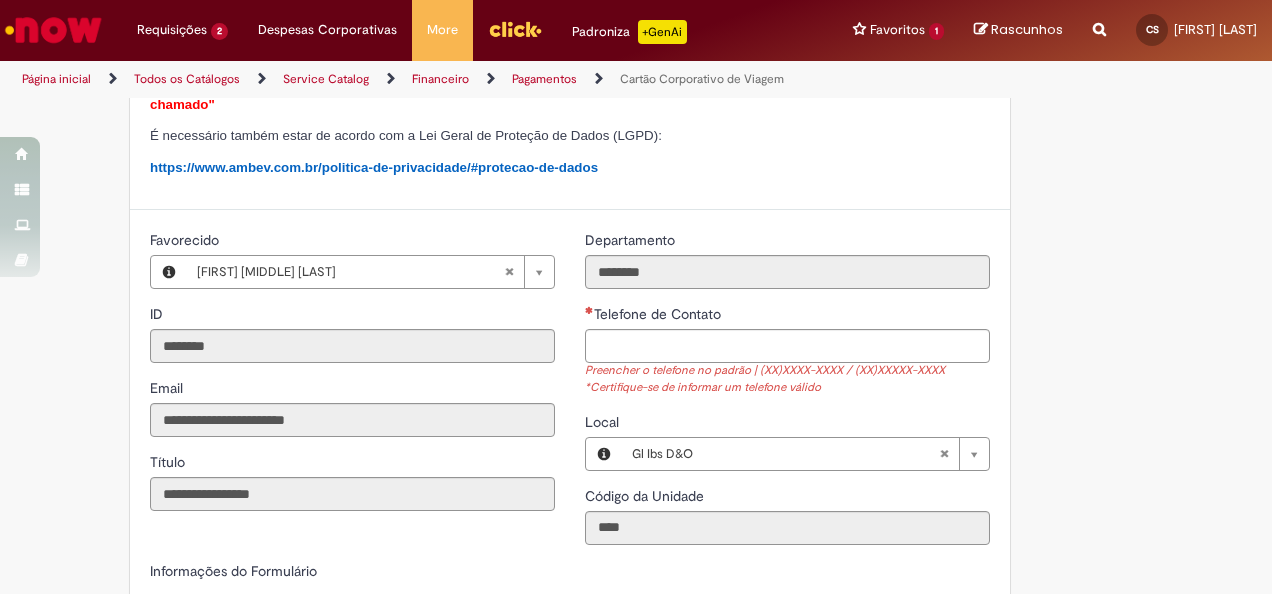 scroll, scrollTop: 500, scrollLeft: 0, axis: vertical 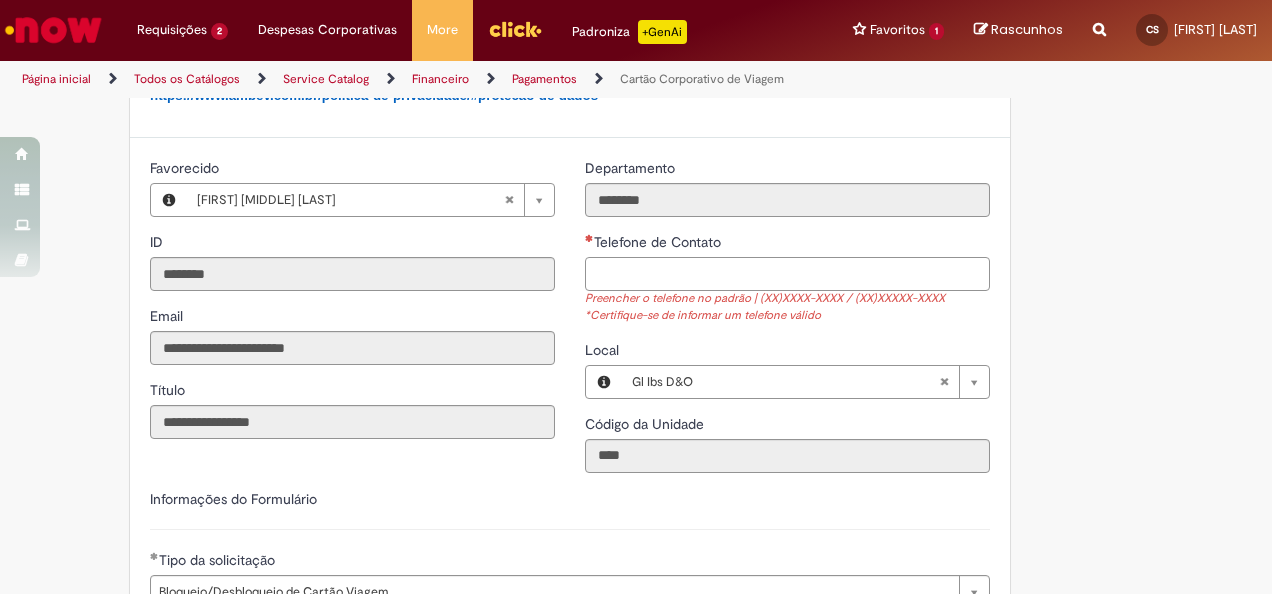 click on "Telefone de Contato" at bounding box center [787, 274] 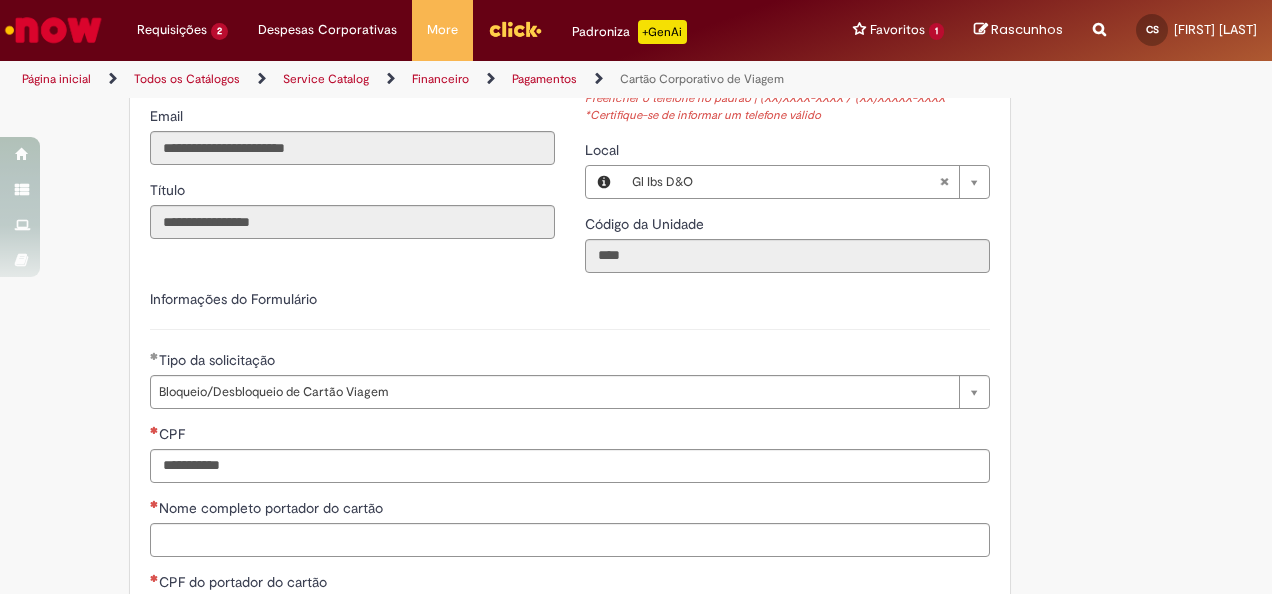 scroll, scrollTop: 900, scrollLeft: 0, axis: vertical 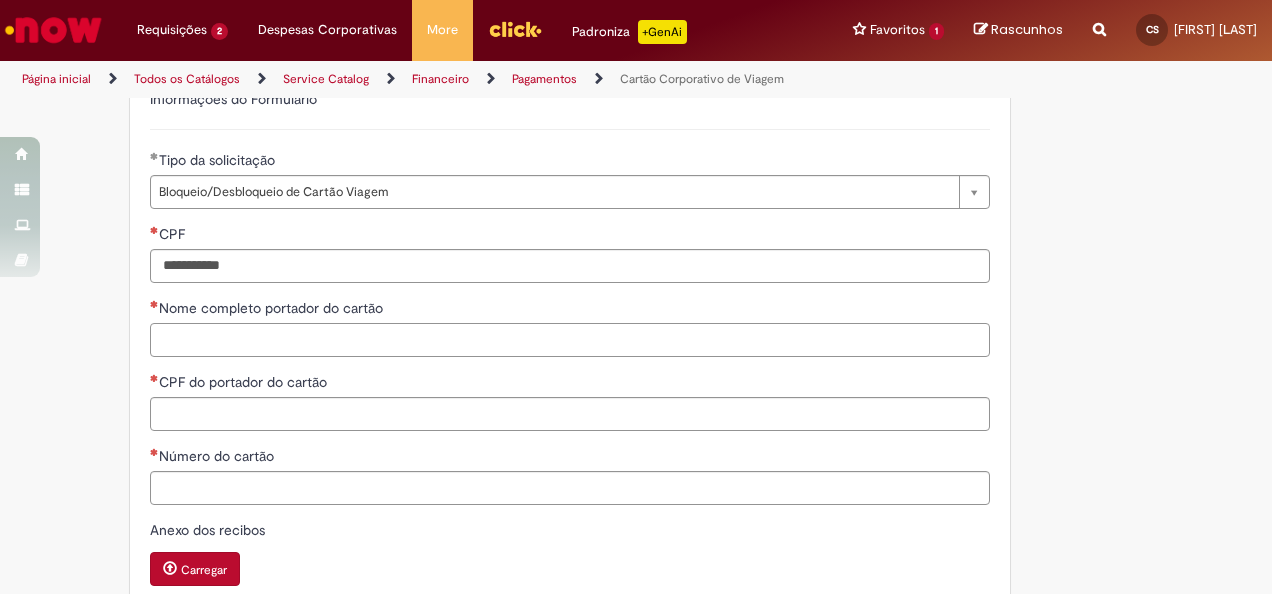 type on "**********" 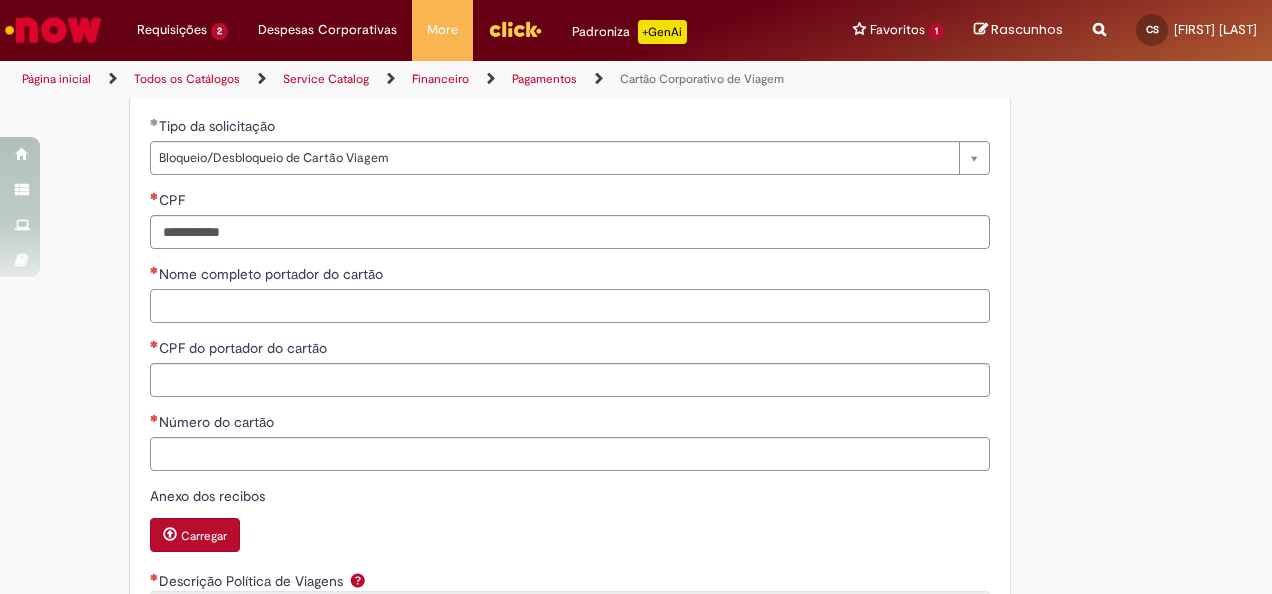 click on "Nome completo portador do cartão" at bounding box center [570, 306] 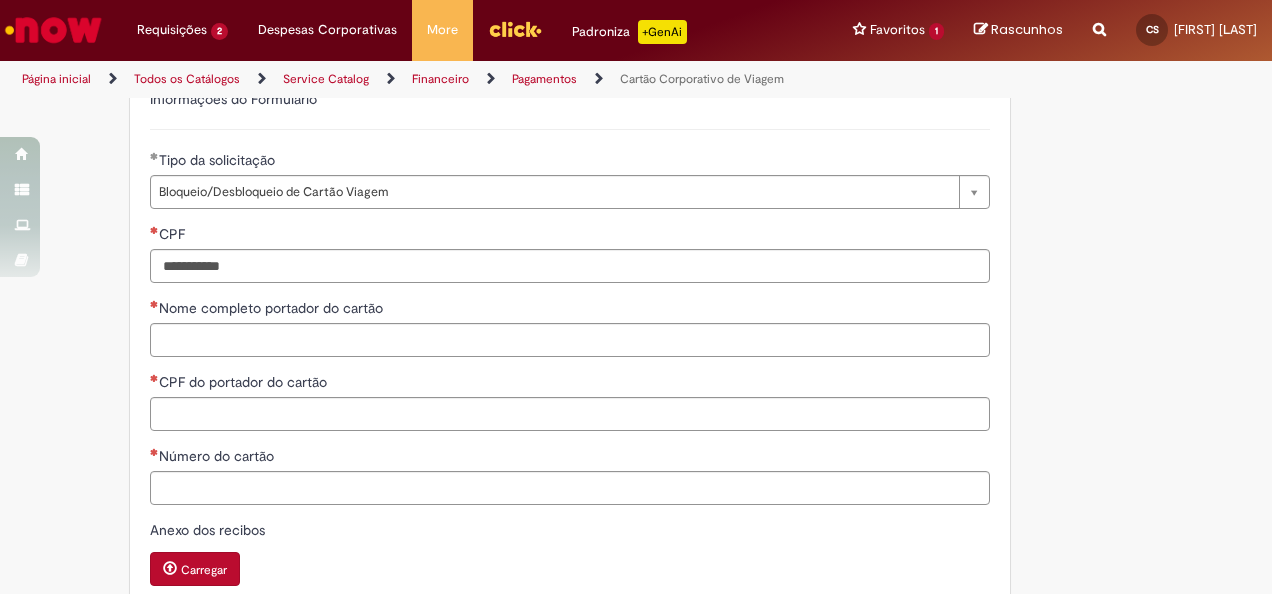 click on "Adicionar a Favoritos
Cartão Corporativo de Viagem
Esta oferta é destinada para: Solicitação de cartão, Alteração de Limite de cartão, Solicitação de senha e atualização de dados cadastrais, Aviso de Viagem, Cancelamento de cartão e Bloqueio/Desbloqueio do cartão Viagem.
Atenção!
Concessão de Cartão Corporativo de Viagem: O funcionário próprio da Cia que seja banda 0 a VI, atendendo as seguintes requisitos e etapas:
- Deverá garantir a formalização e assinatura do Termo de Responsabilidade para Utilização Cartão Corporativo exclusivamente na Modalidade Viagem assinado via sistema DocuSign.
- Não ter ou possuir Cartão Corporativo Fundo Fixo em seu nome em qualquer unidade (e proibido possuir mais de 1 cartão corporativo).
- Preencher as informações junto a Planilha para abertura de solicitação de cartão (modelo atrelado ao chamado)" at bounding box center [636, 332] 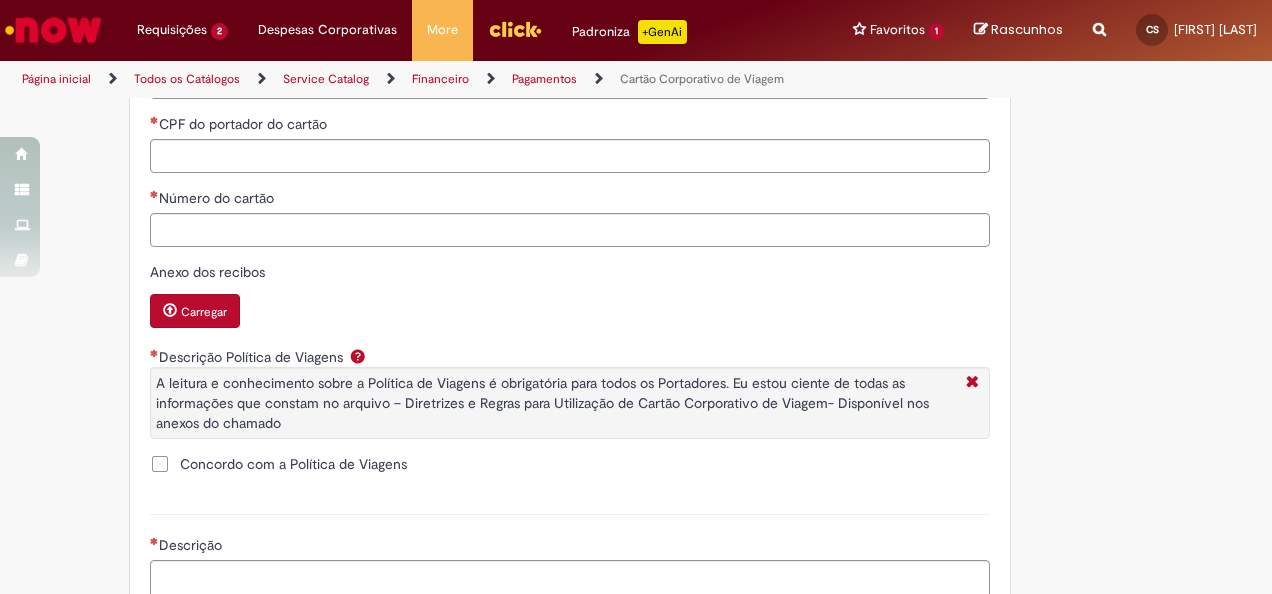 scroll, scrollTop: 1166, scrollLeft: 0, axis: vertical 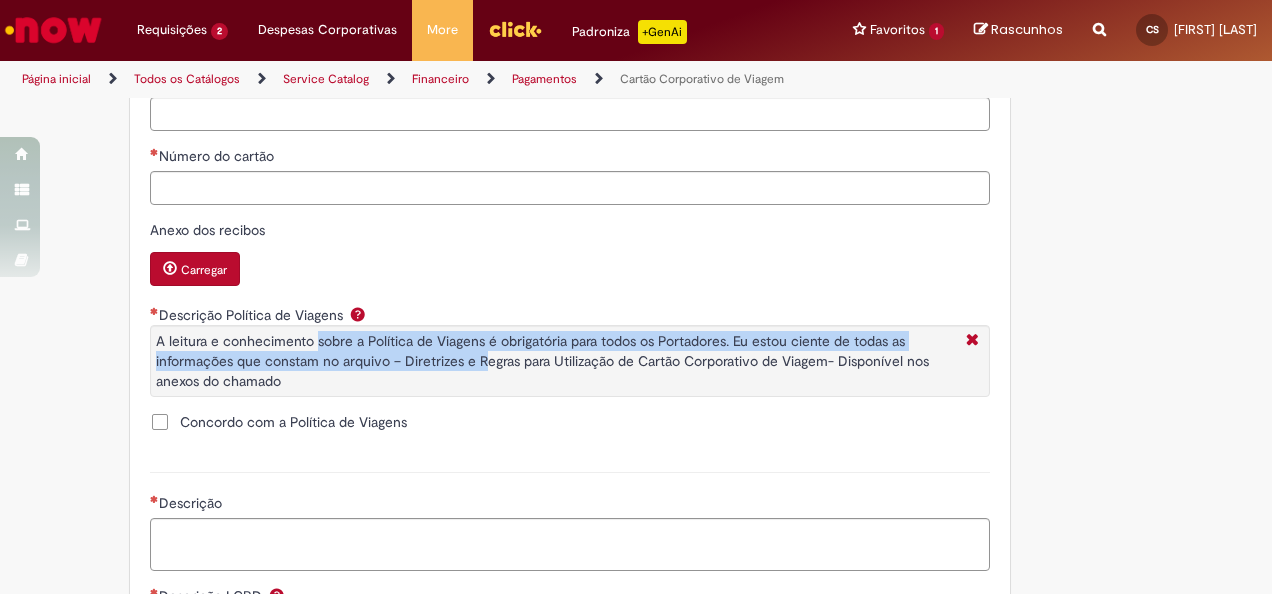 drag, startPoint x: 320, startPoint y: 362, endPoint x: 477, endPoint y: 380, distance: 158.02847 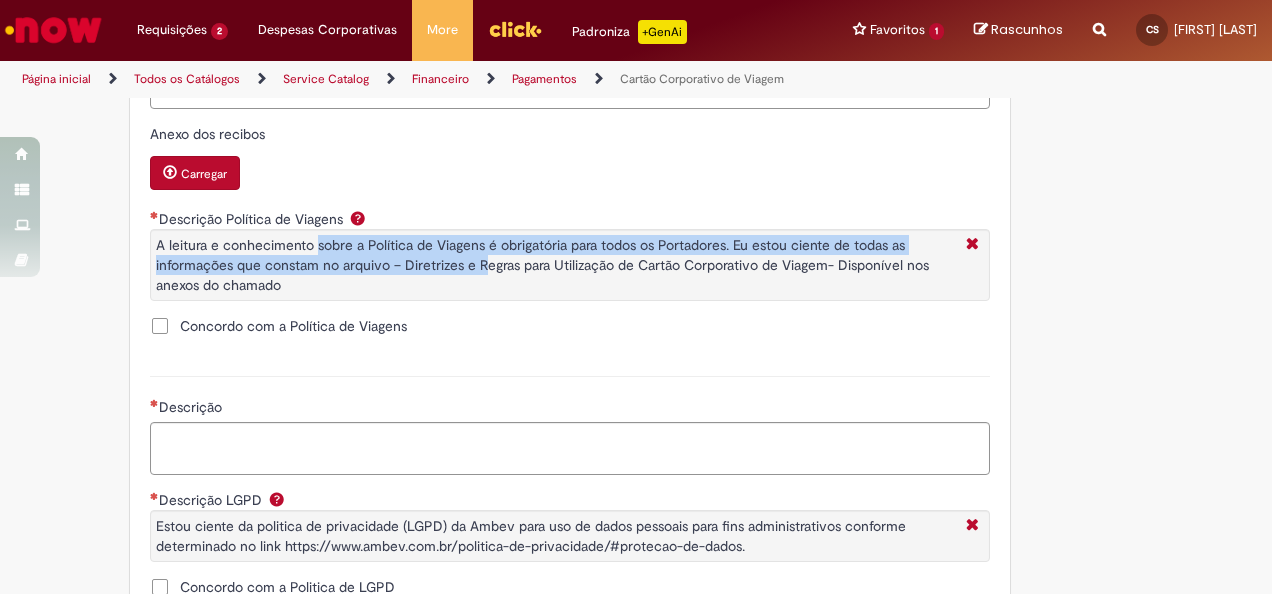 scroll, scrollTop: 1366, scrollLeft: 0, axis: vertical 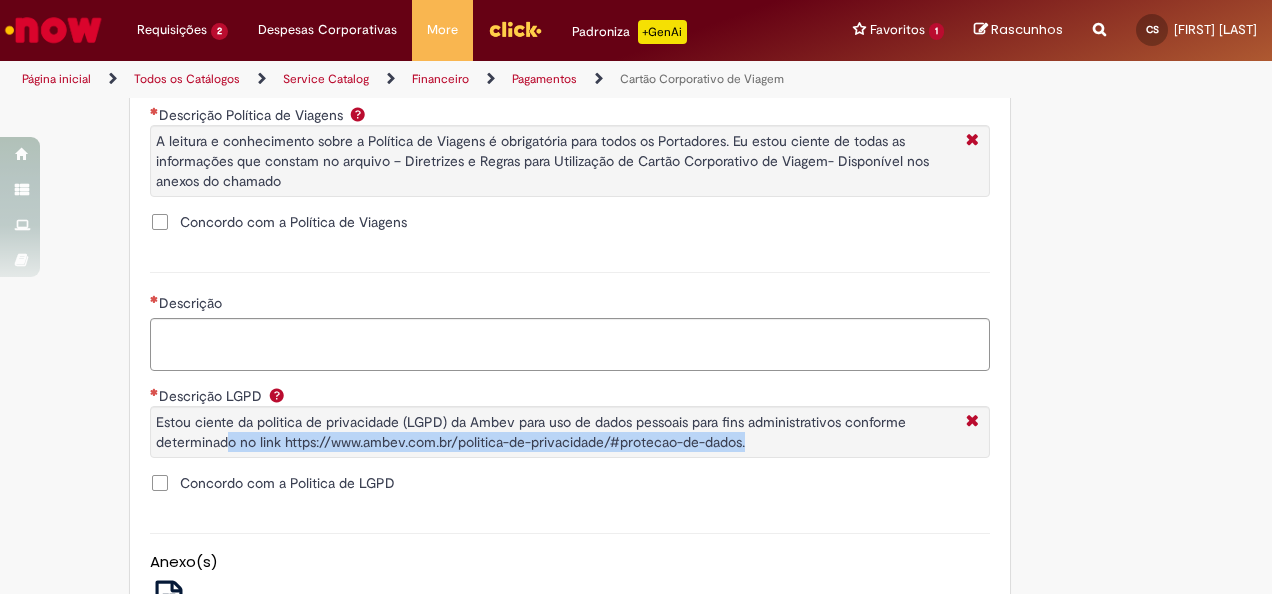 drag, startPoint x: 251, startPoint y: 462, endPoint x: 469, endPoint y: 484, distance: 219.10728 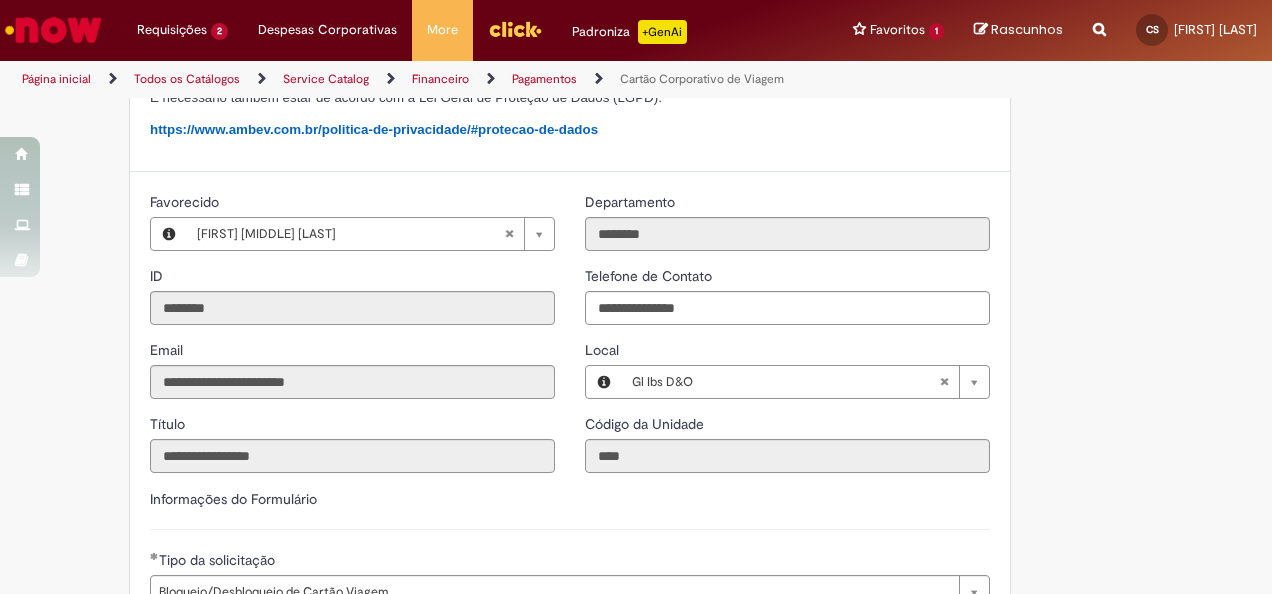 scroll, scrollTop: 366, scrollLeft: 0, axis: vertical 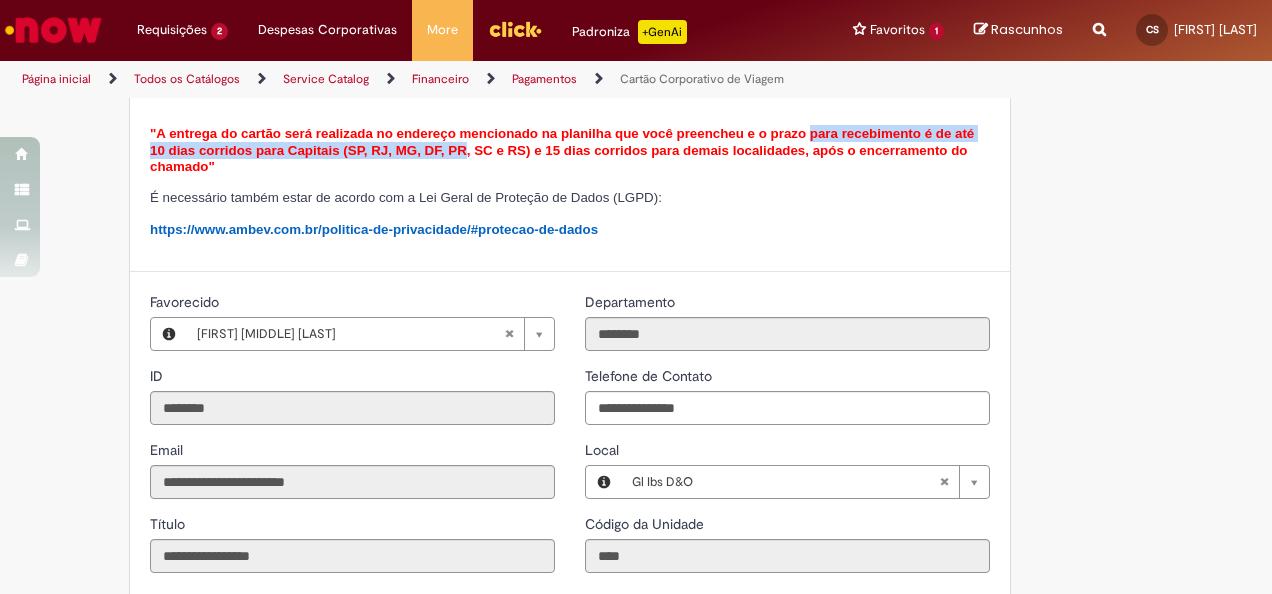 drag, startPoint x: 678, startPoint y: 172, endPoint x: 920, endPoint y: 156, distance: 242.52835 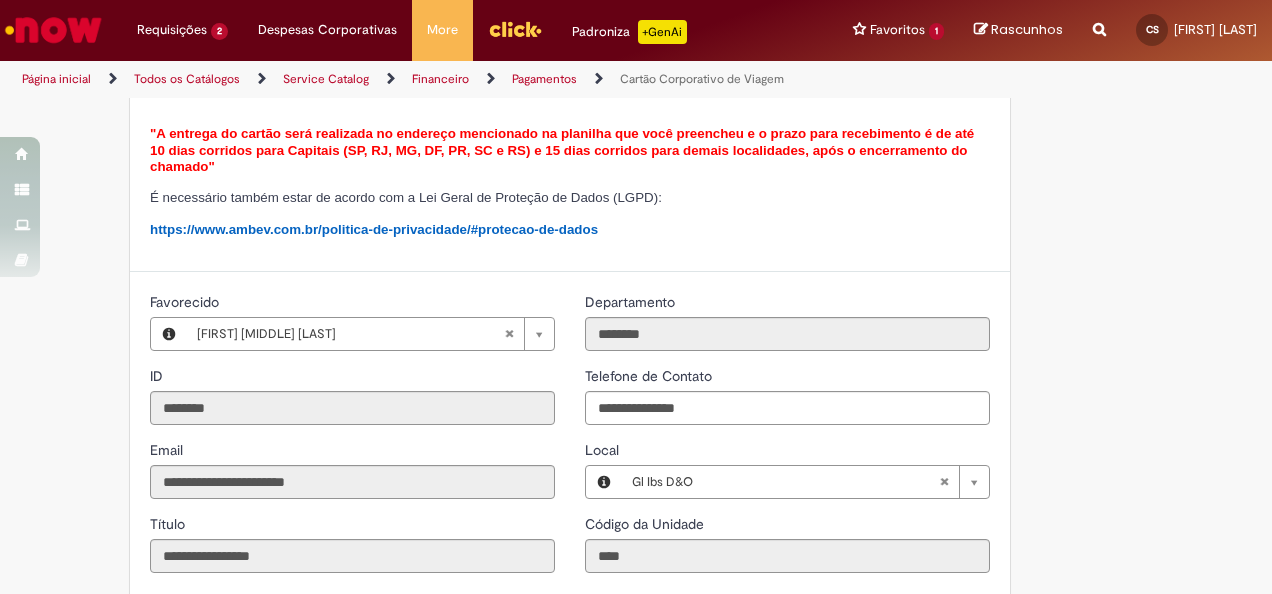 click on ""A entrega do cartão será realizada no endereço mencionado na planilha que você preencheu e o prazo para recebimento é de até 10 dias corridos para Capitais (SP, RJ, MG, DF, PR, SC e RS) e 15 dias corridos para demais localidades, após o encerramento do chamado"" at bounding box center [562, 150] 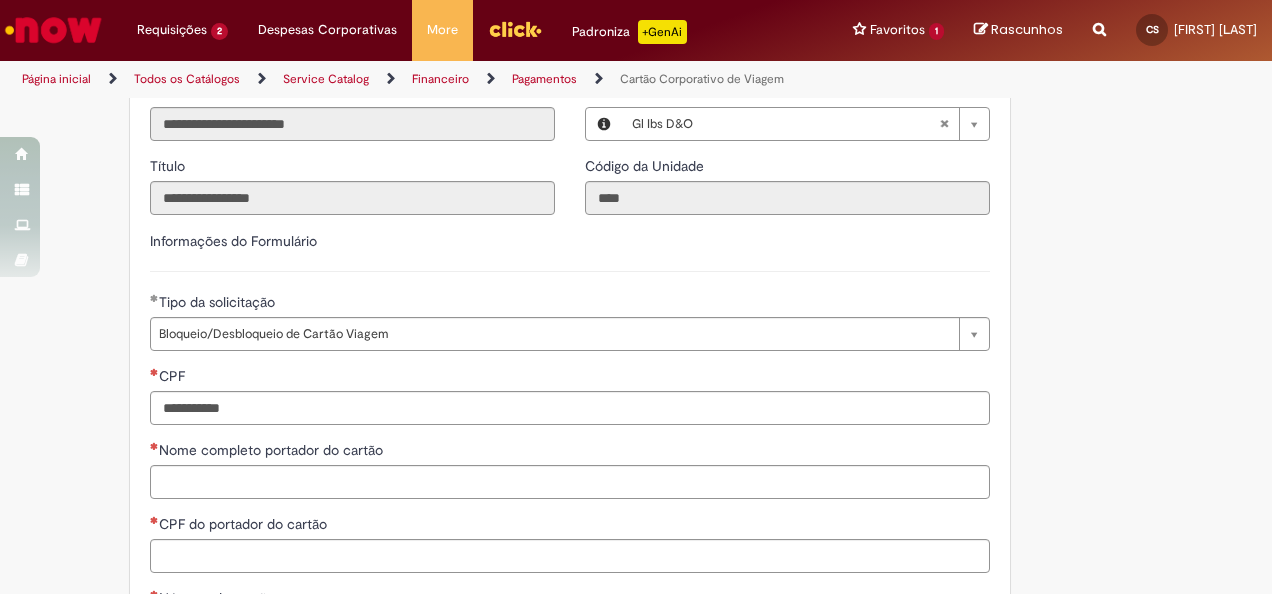 scroll, scrollTop: 766, scrollLeft: 0, axis: vertical 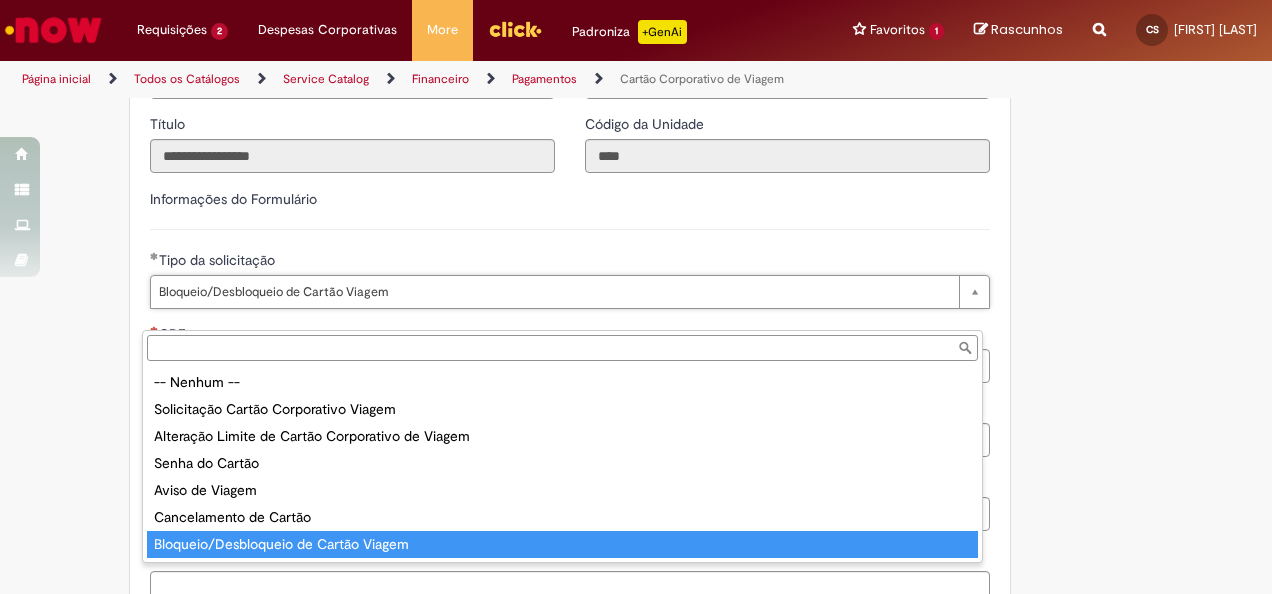type on "**********" 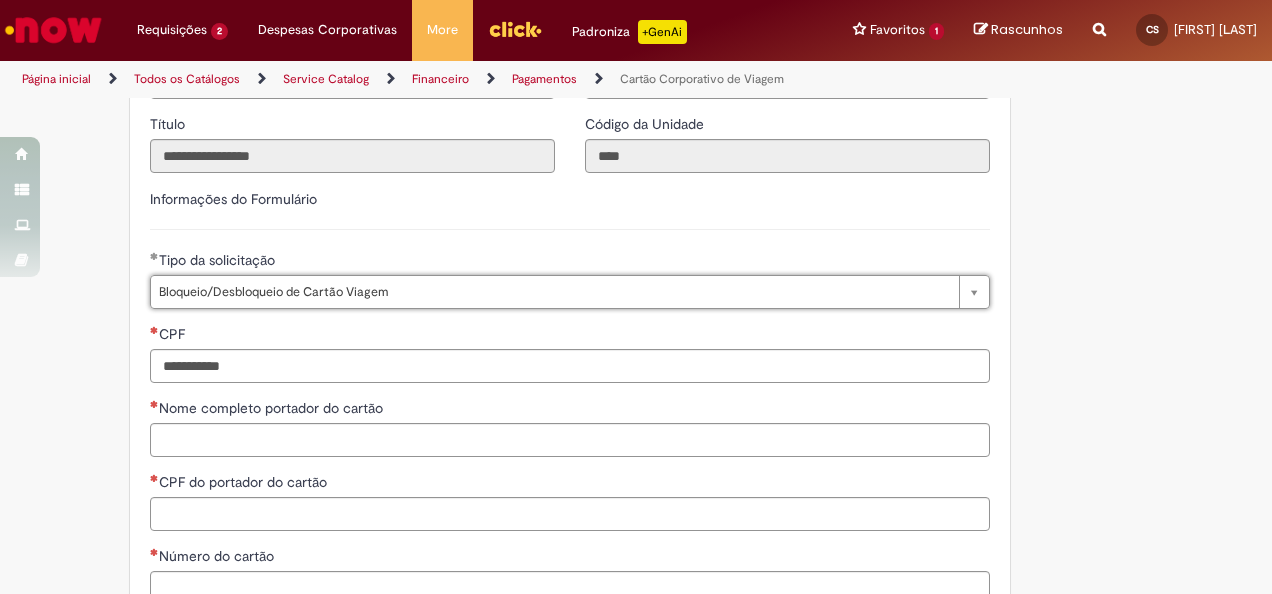 scroll, scrollTop: 0, scrollLeft: 254, axis: horizontal 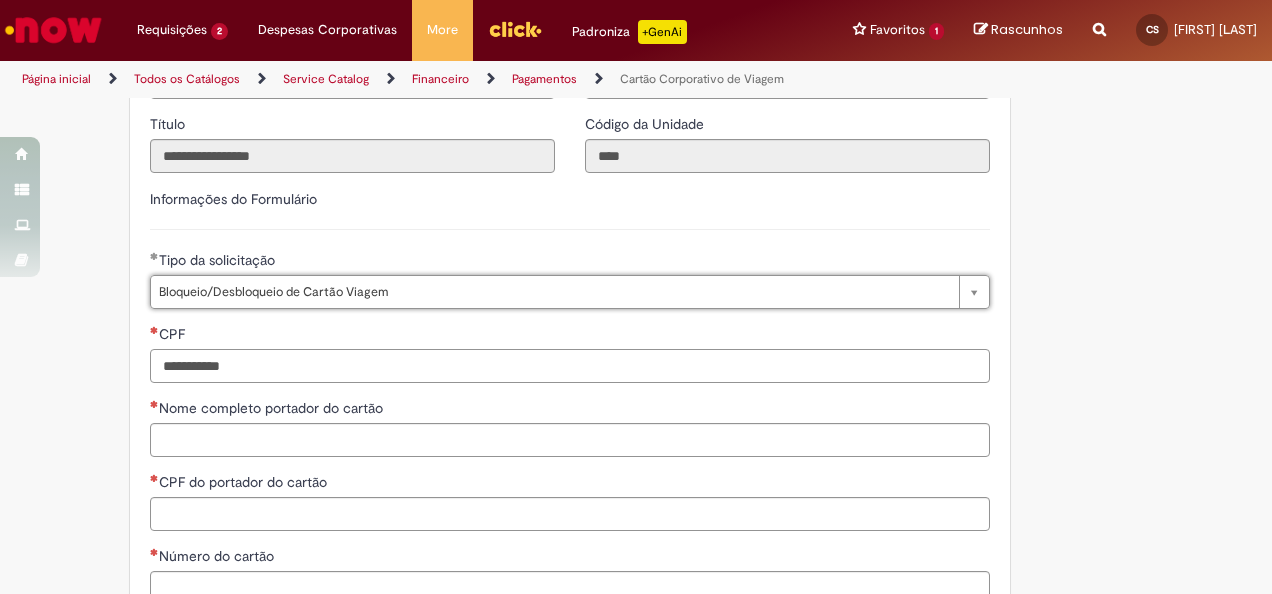 click on "CPF" at bounding box center [570, 366] 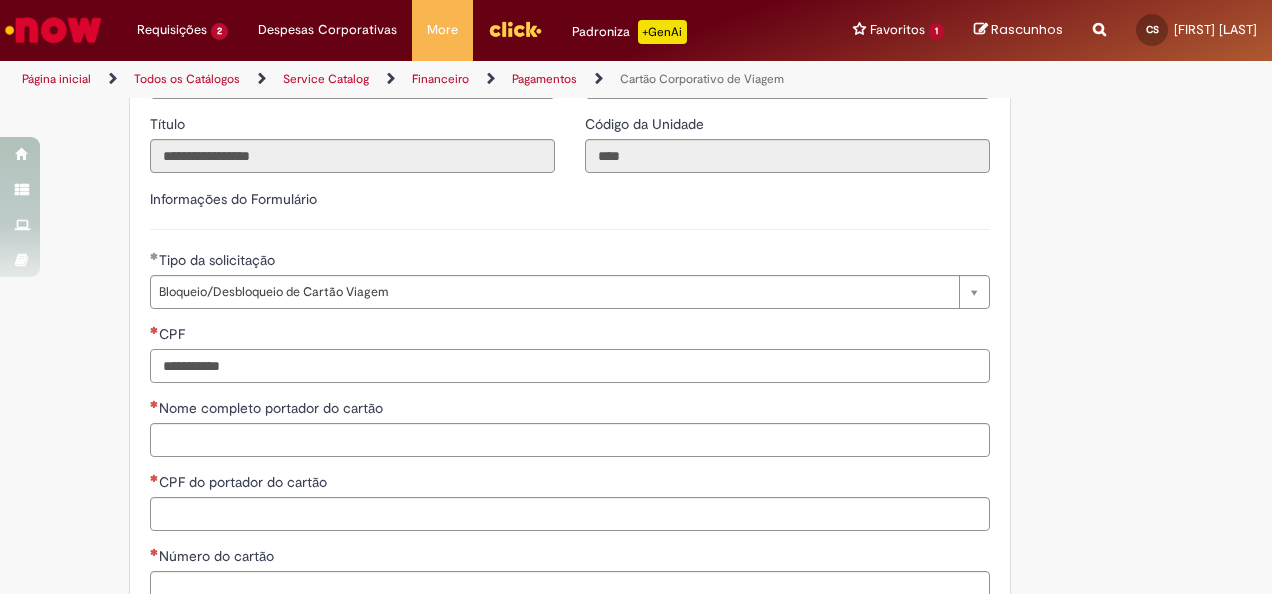 click on "CPF" at bounding box center (570, 366) 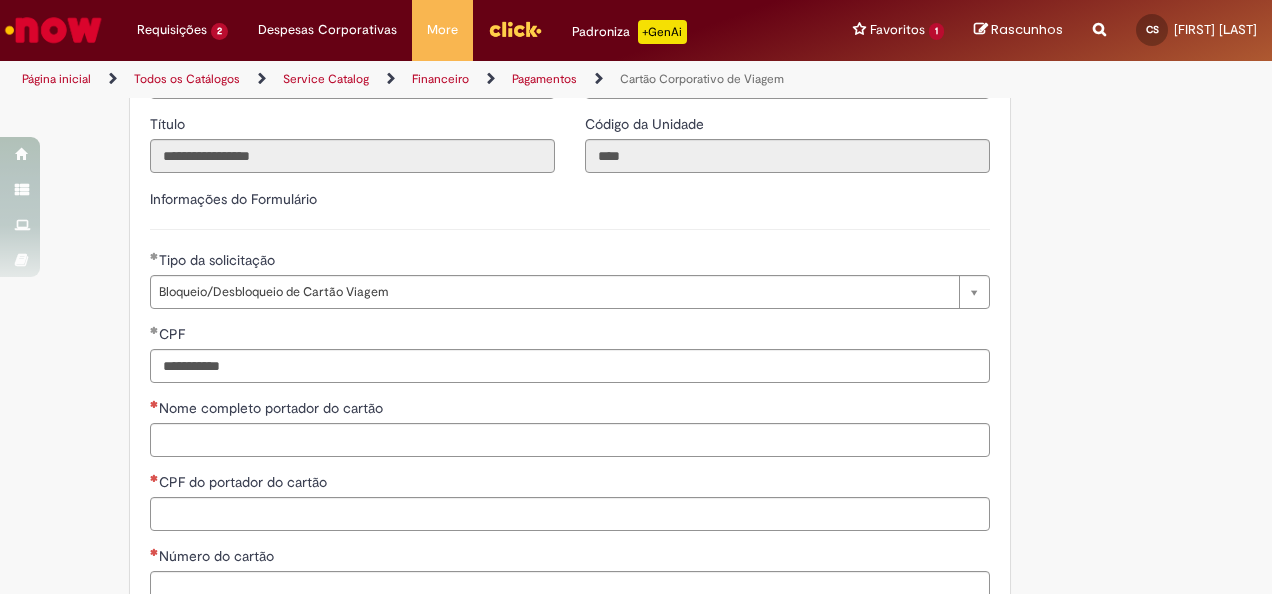 type on "**********" 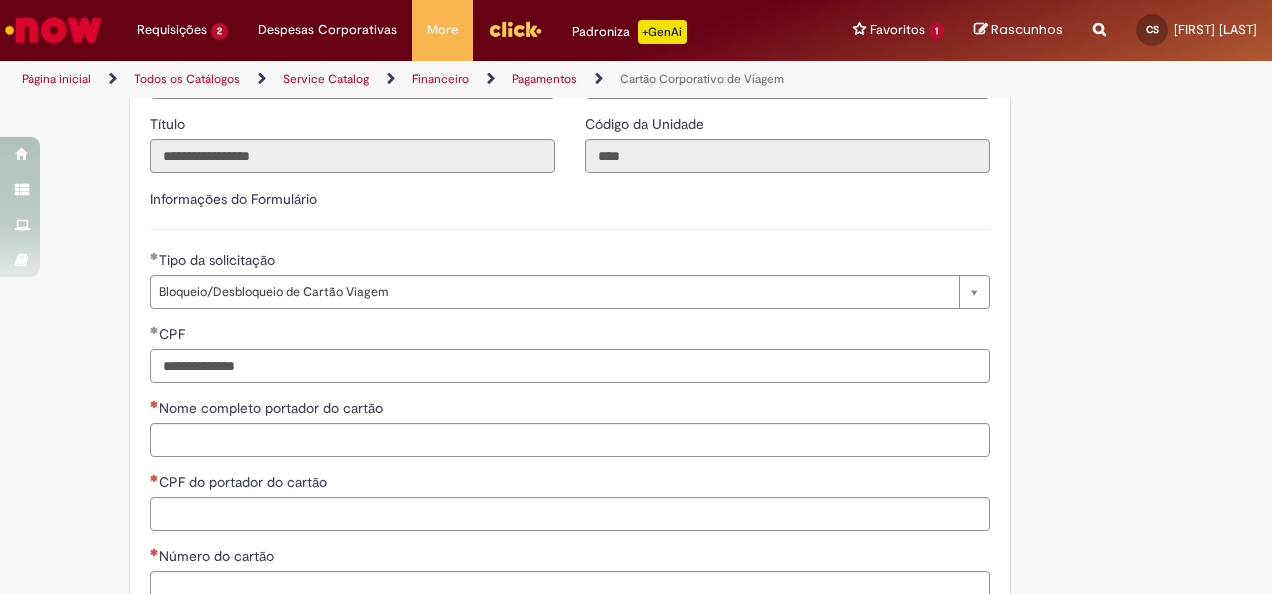 scroll, scrollTop: 866, scrollLeft: 0, axis: vertical 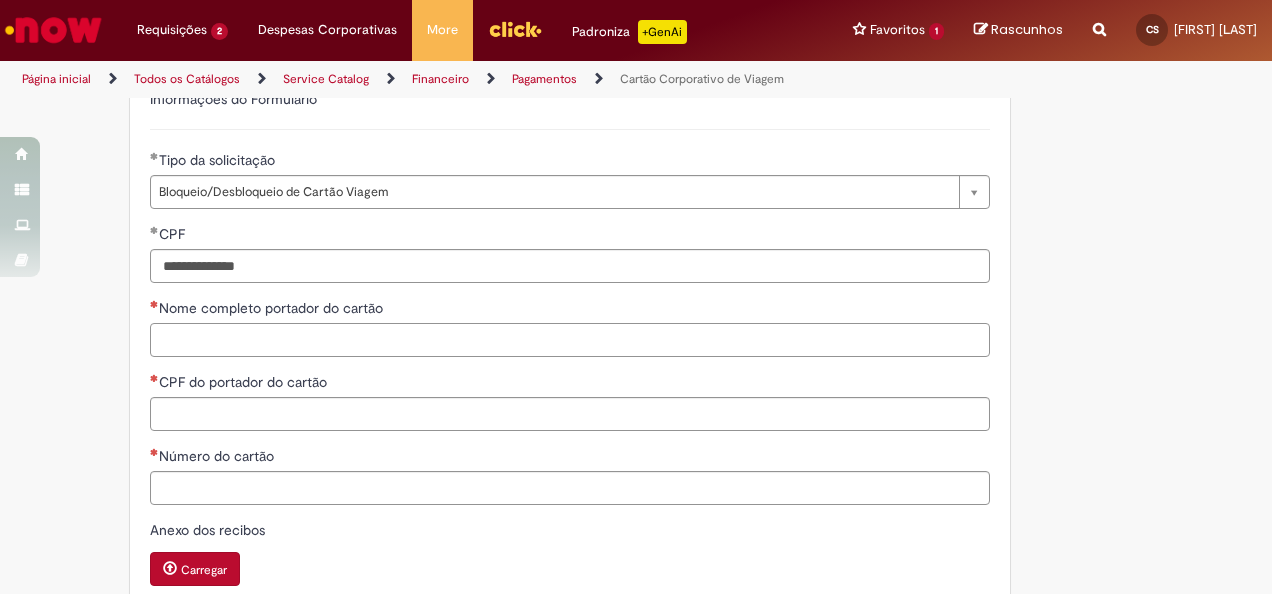 click on "Nome completo portador do cartão" at bounding box center [570, 340] 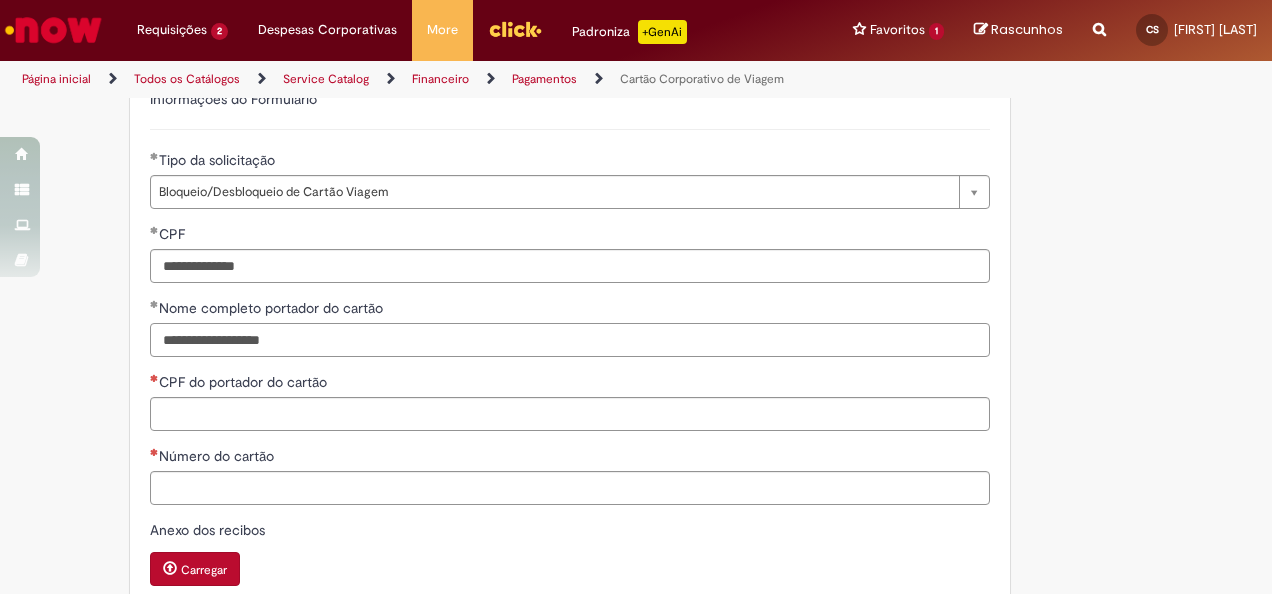 type on "**********" 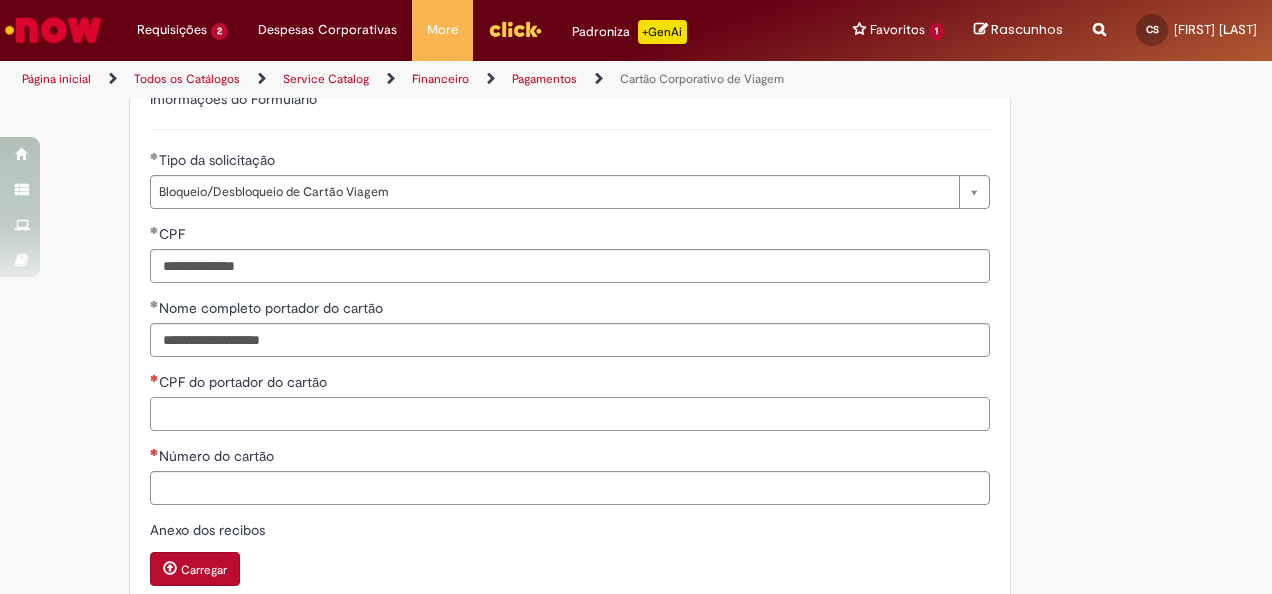 drag, startPoint x: 666, startPoint y: 431, endPoint x: 682, endPoint y: 418, distance: 20.615528 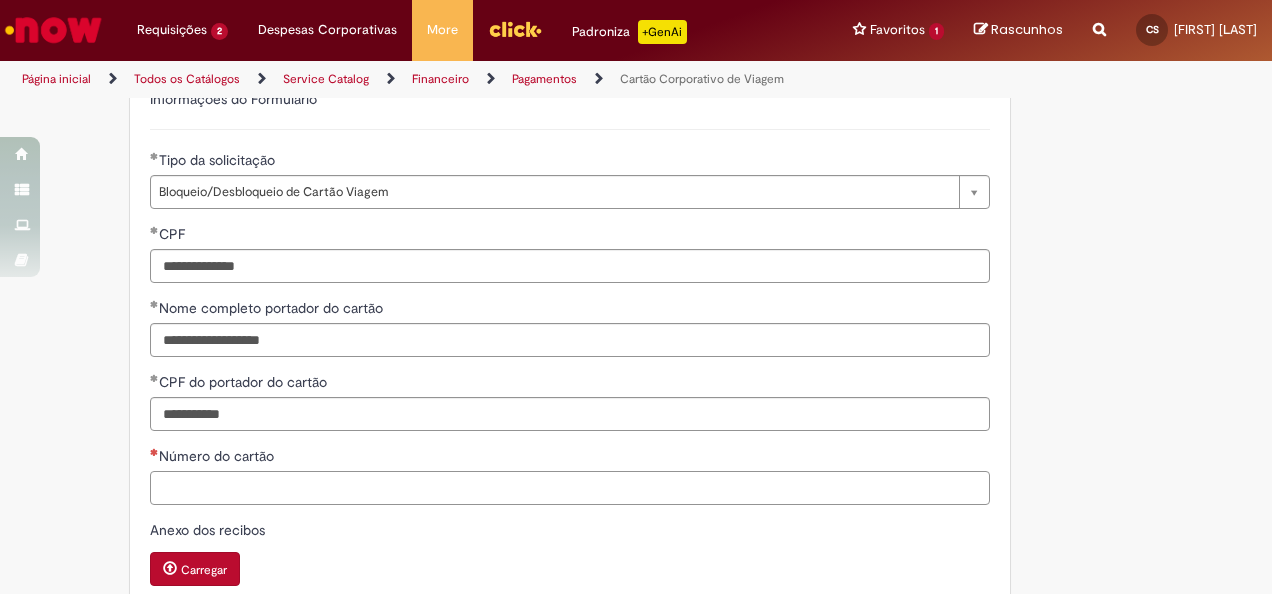 type on "**********" 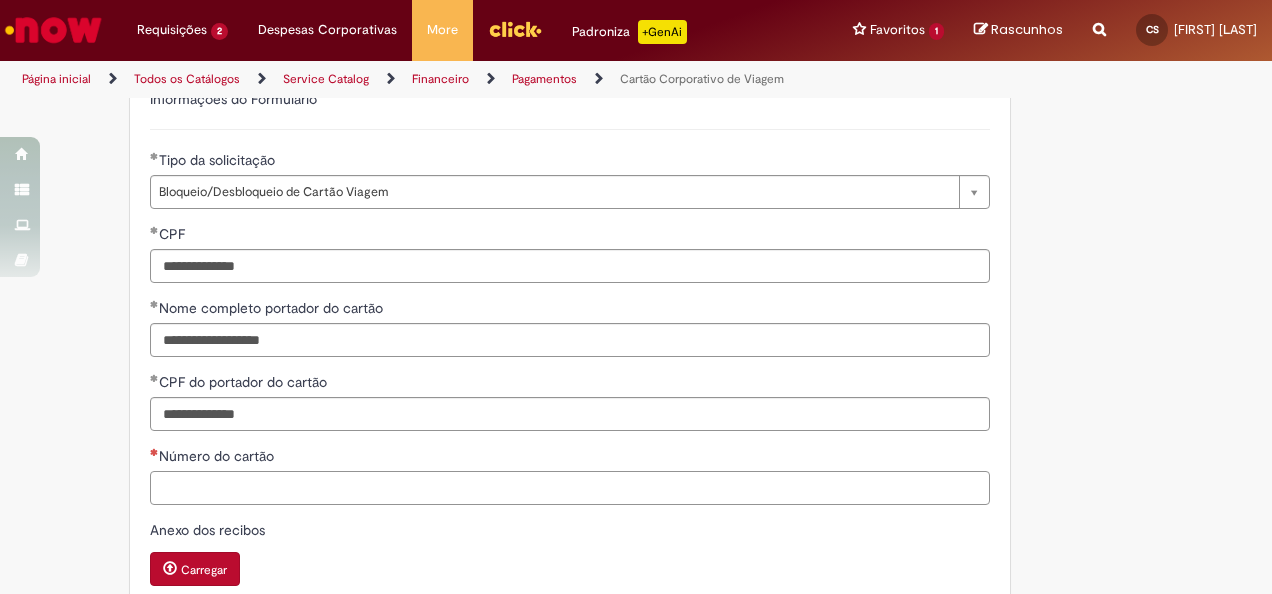 click on "Número do cartão" at bounding box center (570, 488) 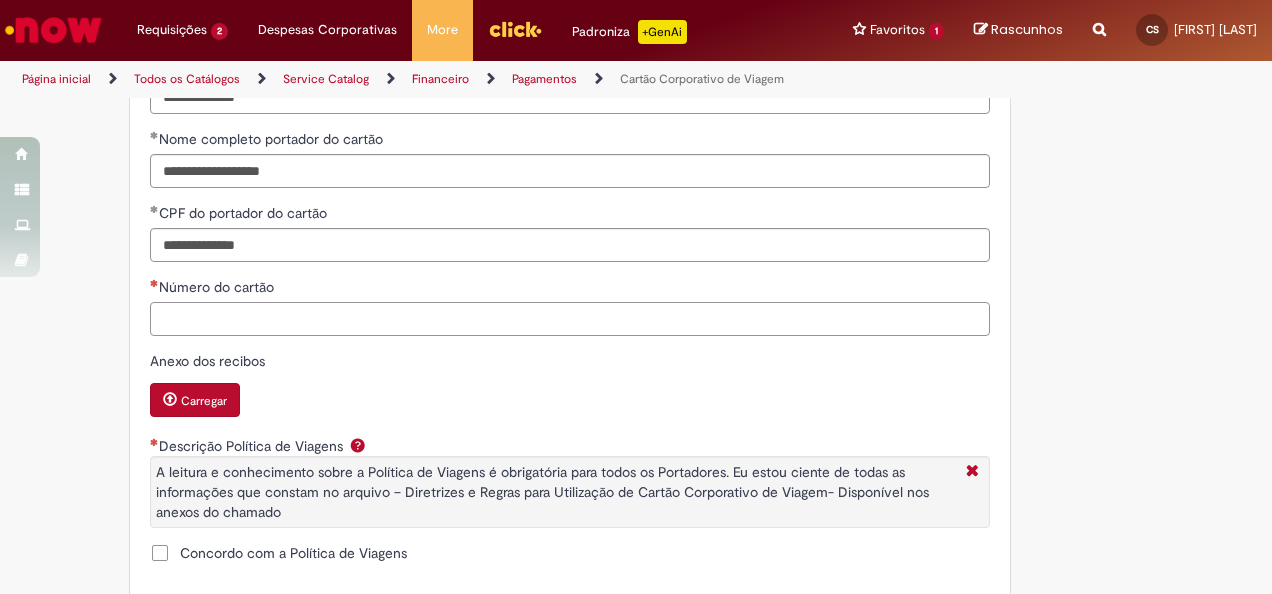 scroll, scrollTop: 1066, scrollLeft: 0, axis: vertical 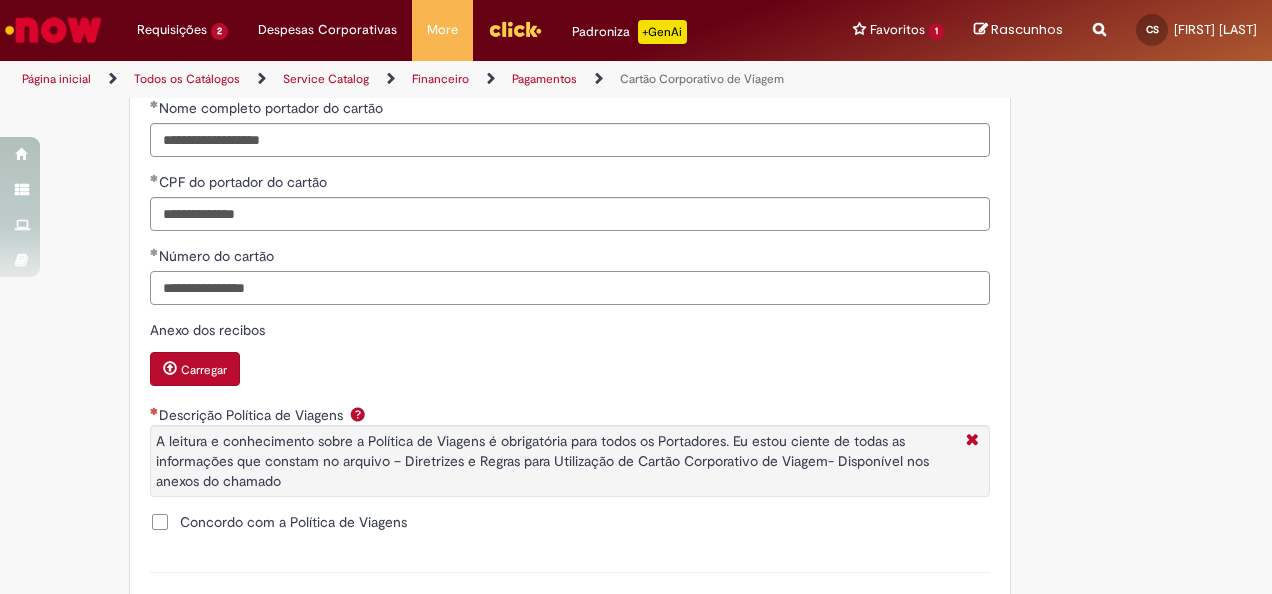 type on "**********" 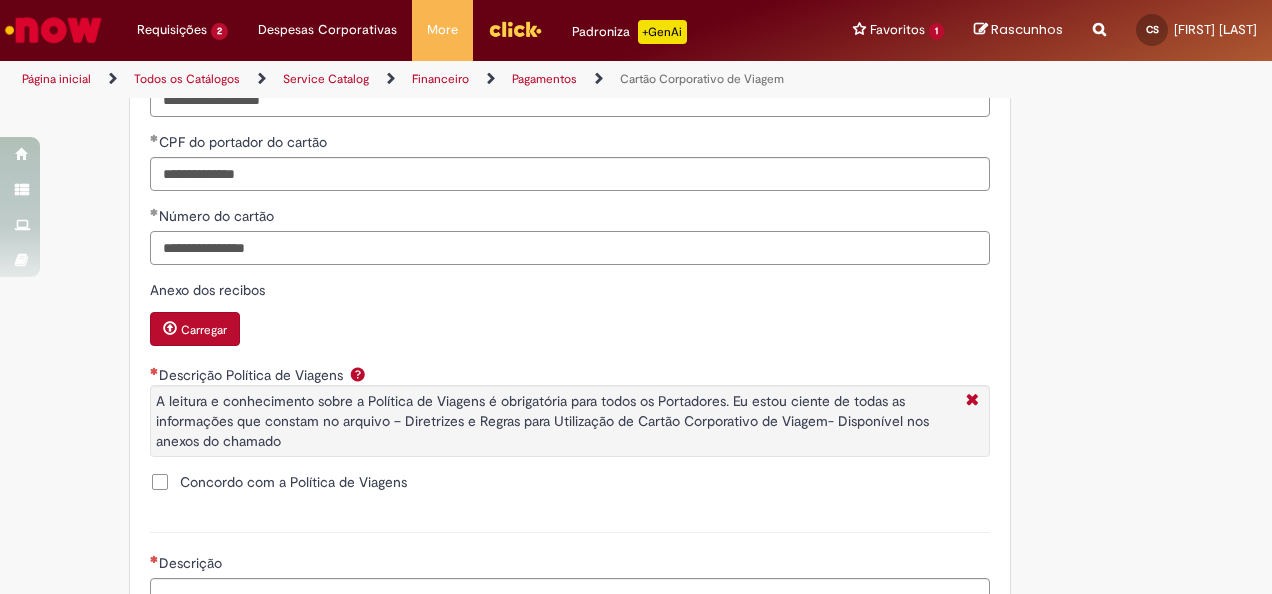 scroll, scrollTop: 1166, scrollLeft: 0, axis: vertical 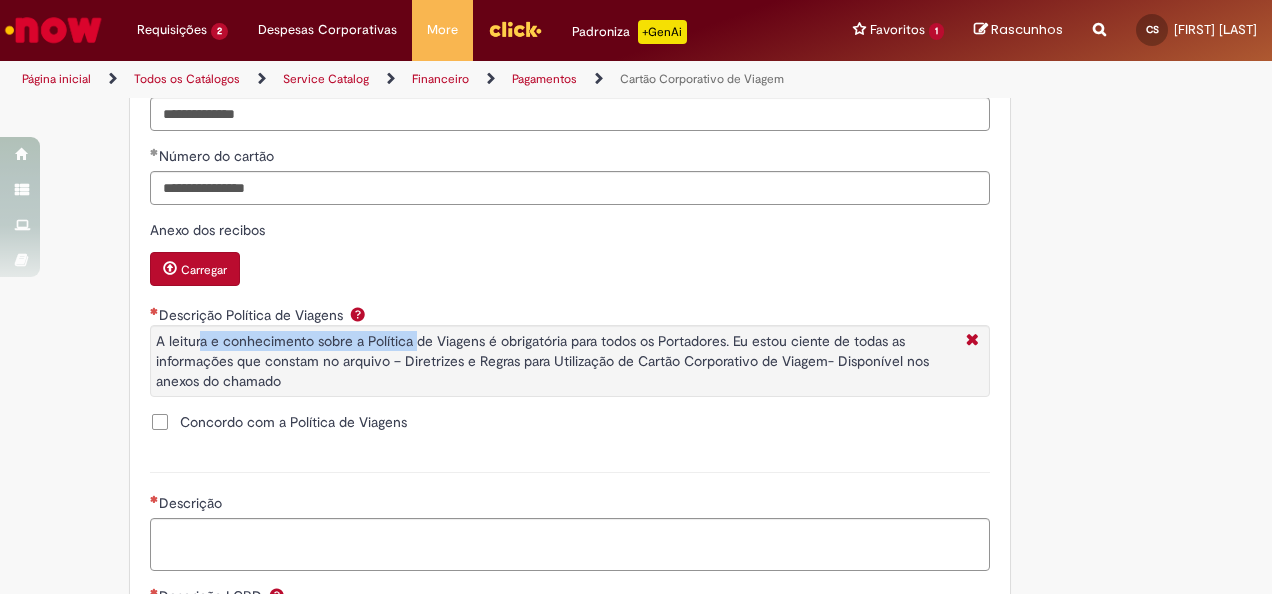 drag, startPoint x: 222, startPoint y: 368, endPoint x: 420, endPoint y: 372, distance: 198.0404 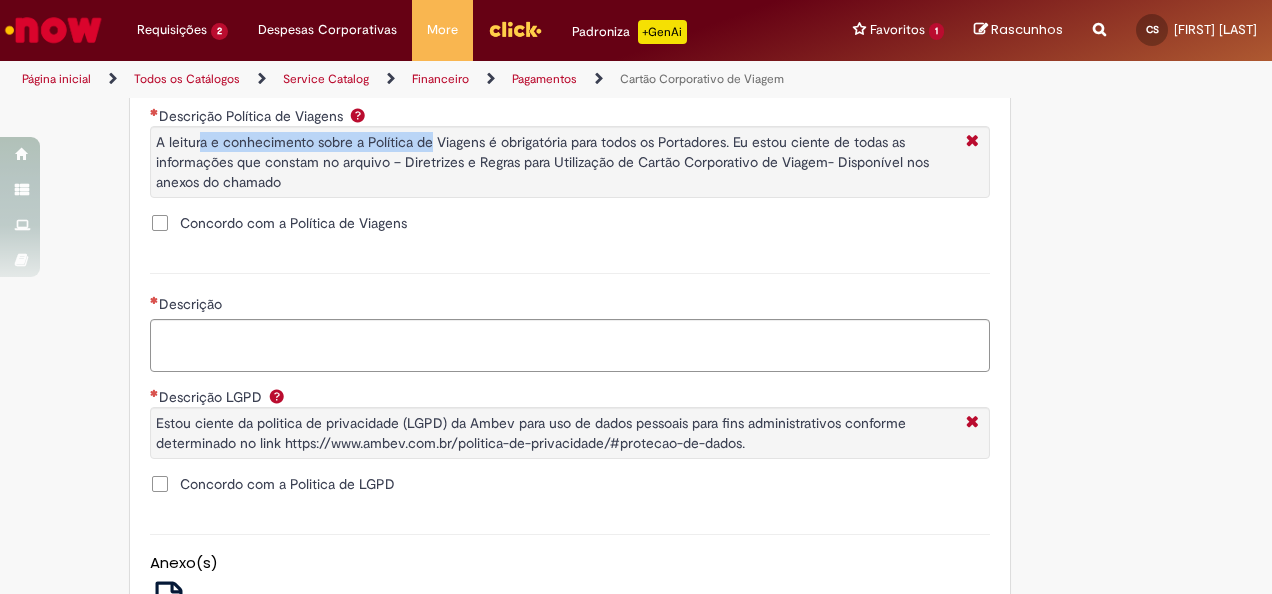 scroll, scrollTop: 1366, scrollLeft: 0, axis: vertical 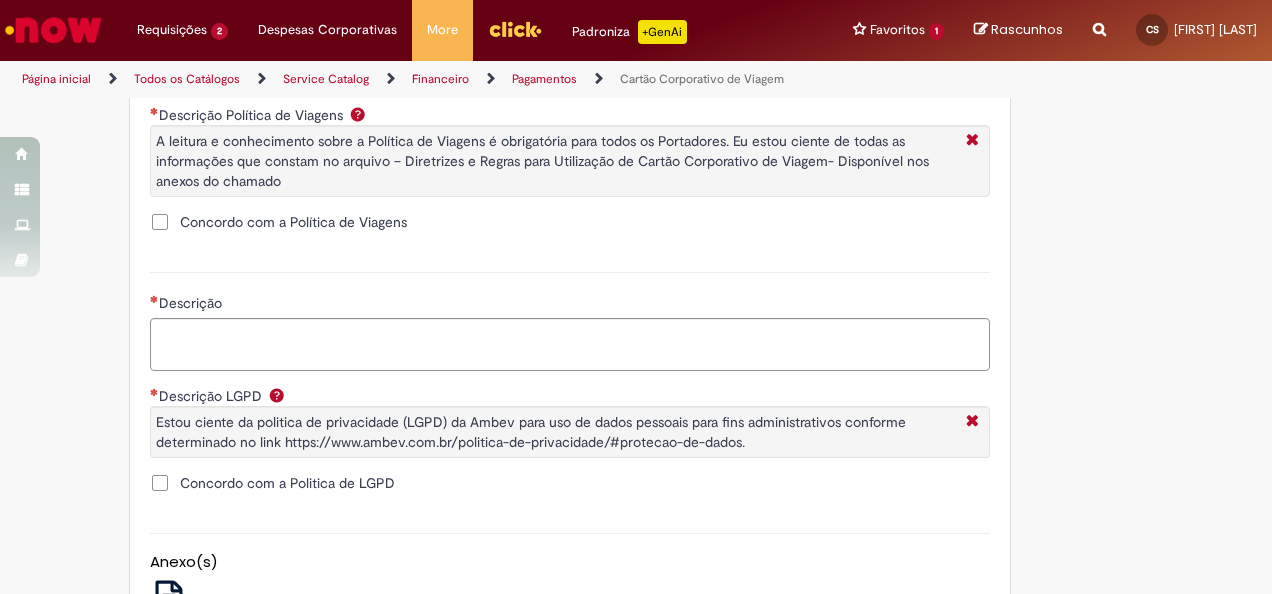 click on "Concordo com a Política de Viagens" at bounding box center (293, 222) 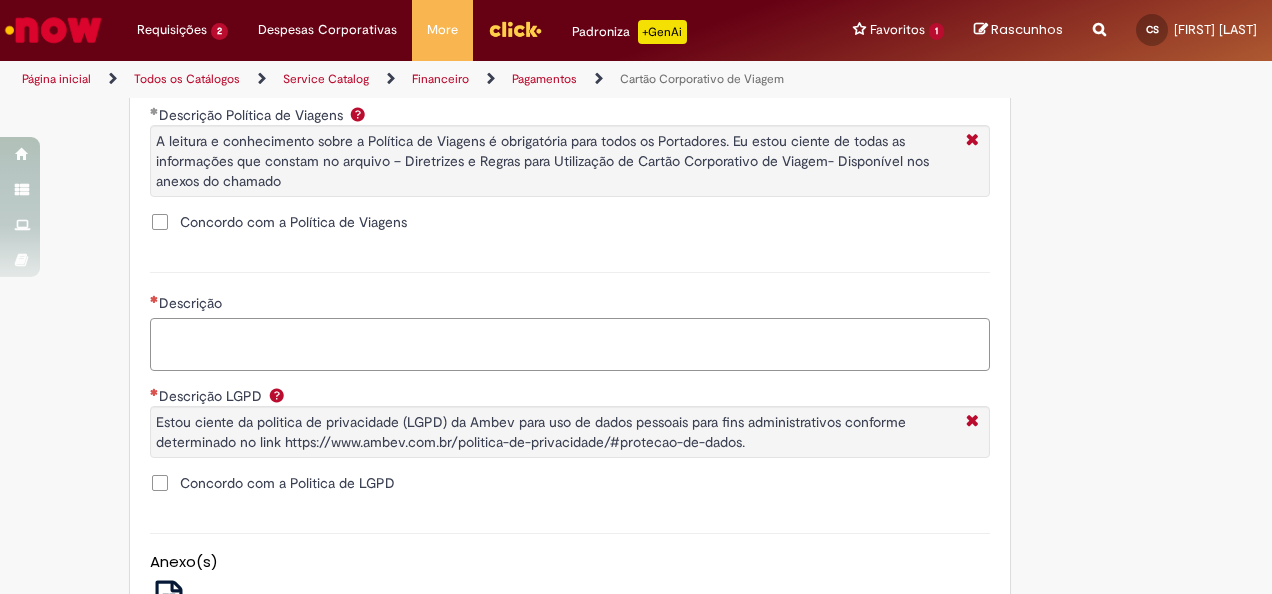click on "Descrição" at bounding box center [570, 344] 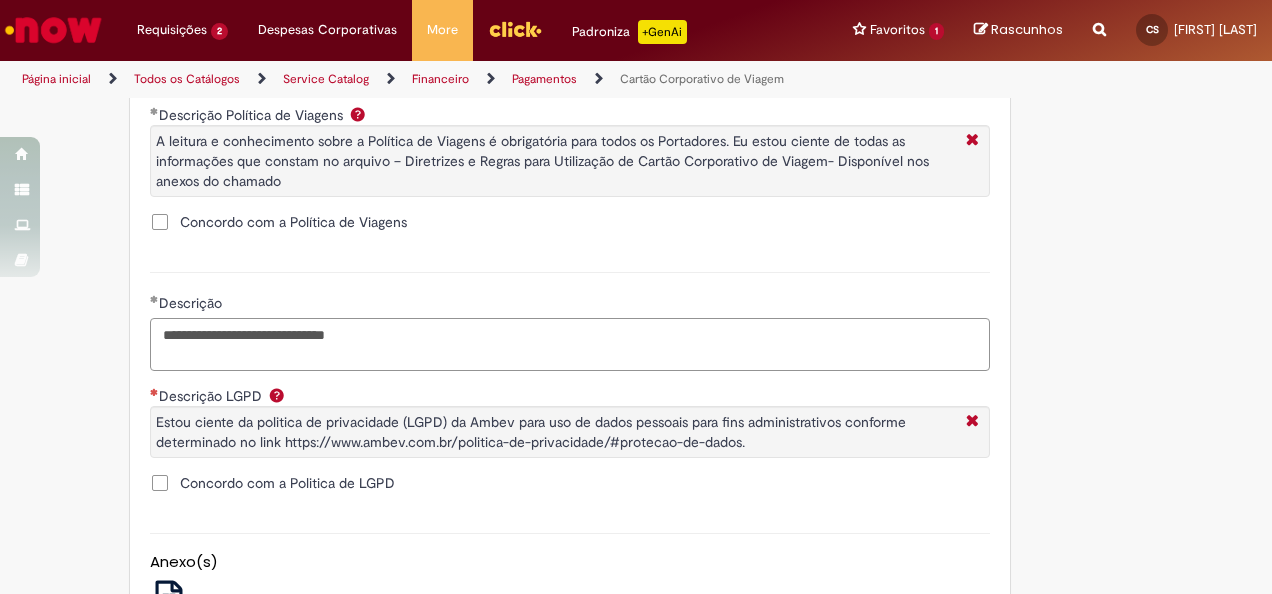 scroll, scrollTop: 1466, scrollLeft: 0, axis: vertical 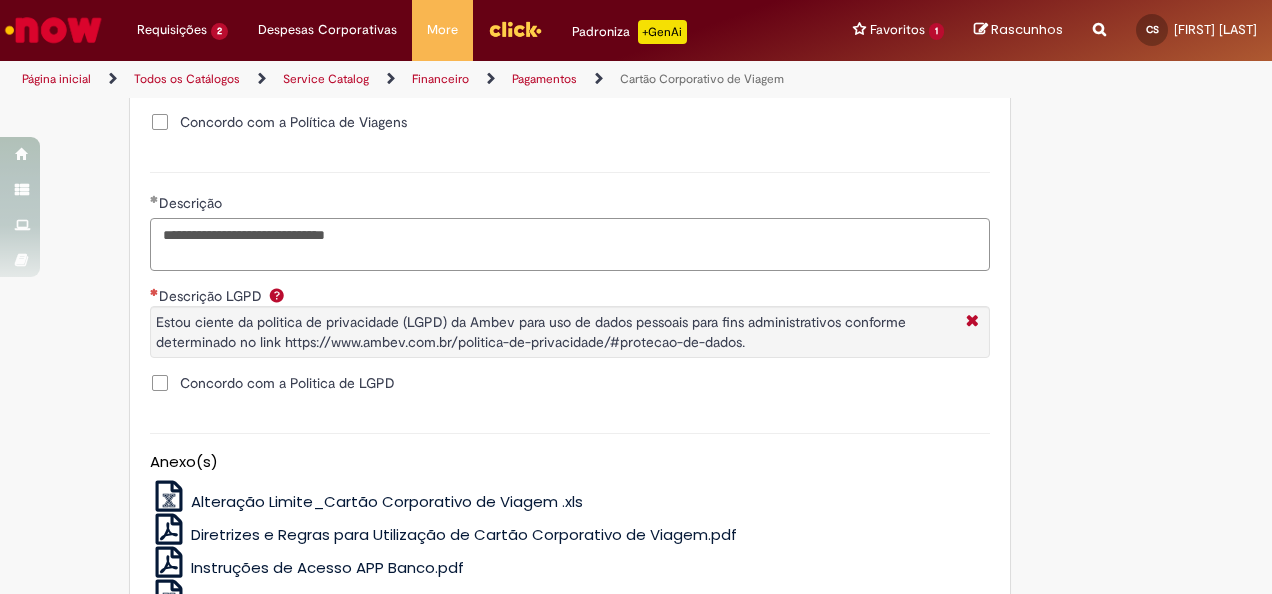 type on "**********" 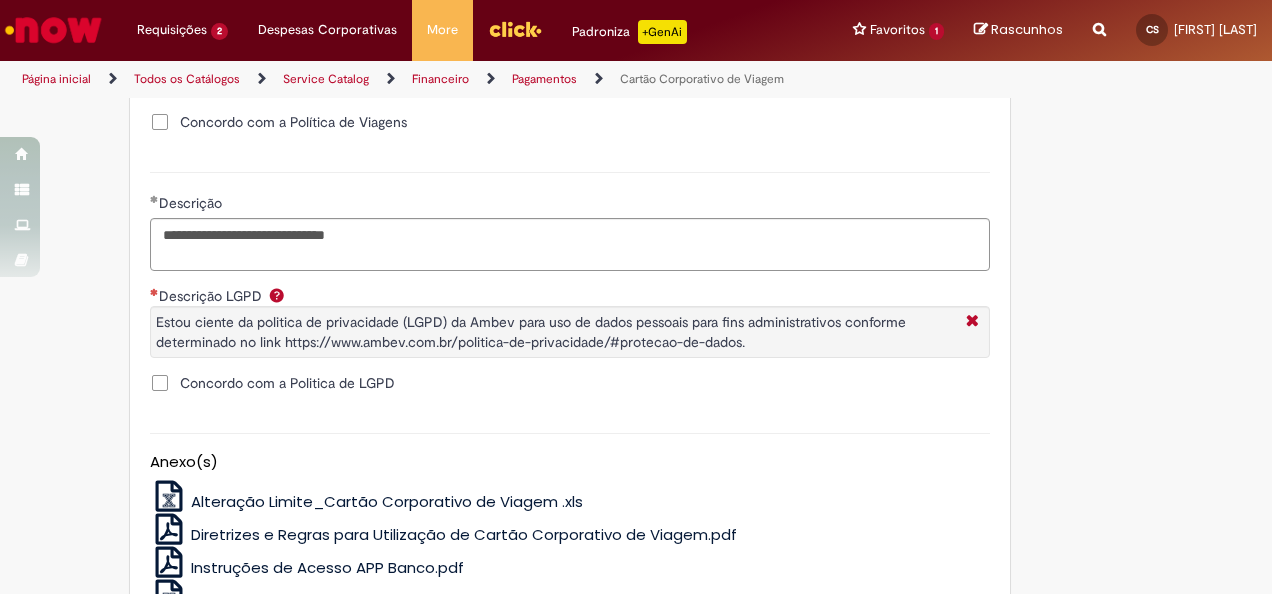 click on "Concordo com a Politica de LGPD" at bounding box center [287, 383] 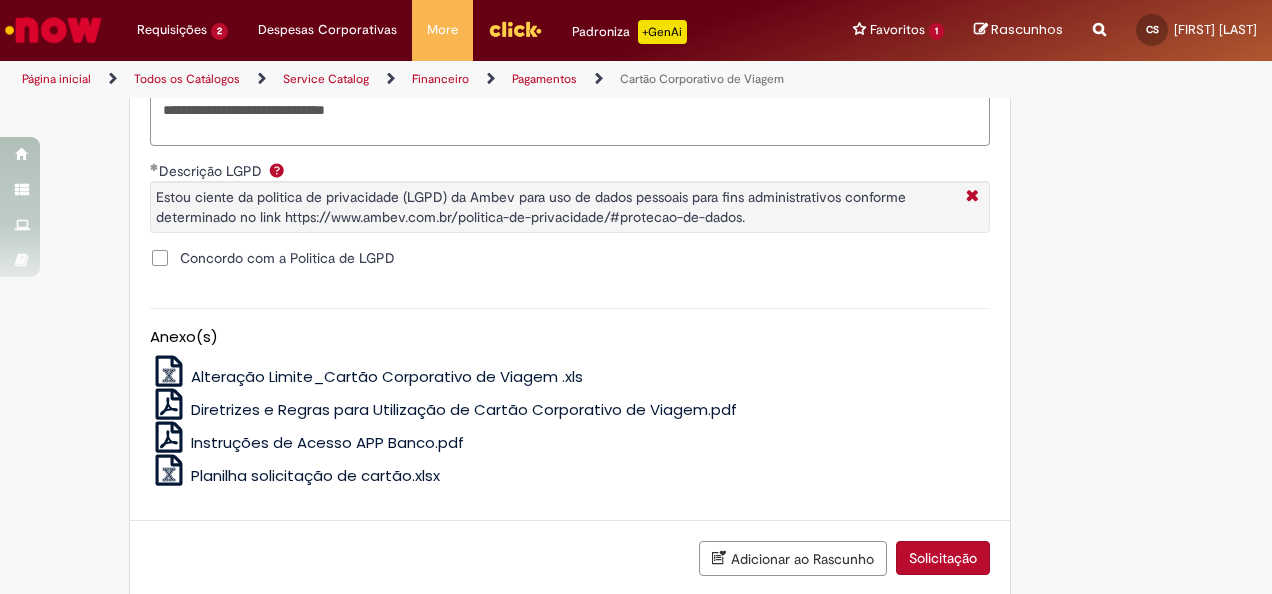 scroll, scrollTop: 1724, scrollLeft: 0, axis: vertical 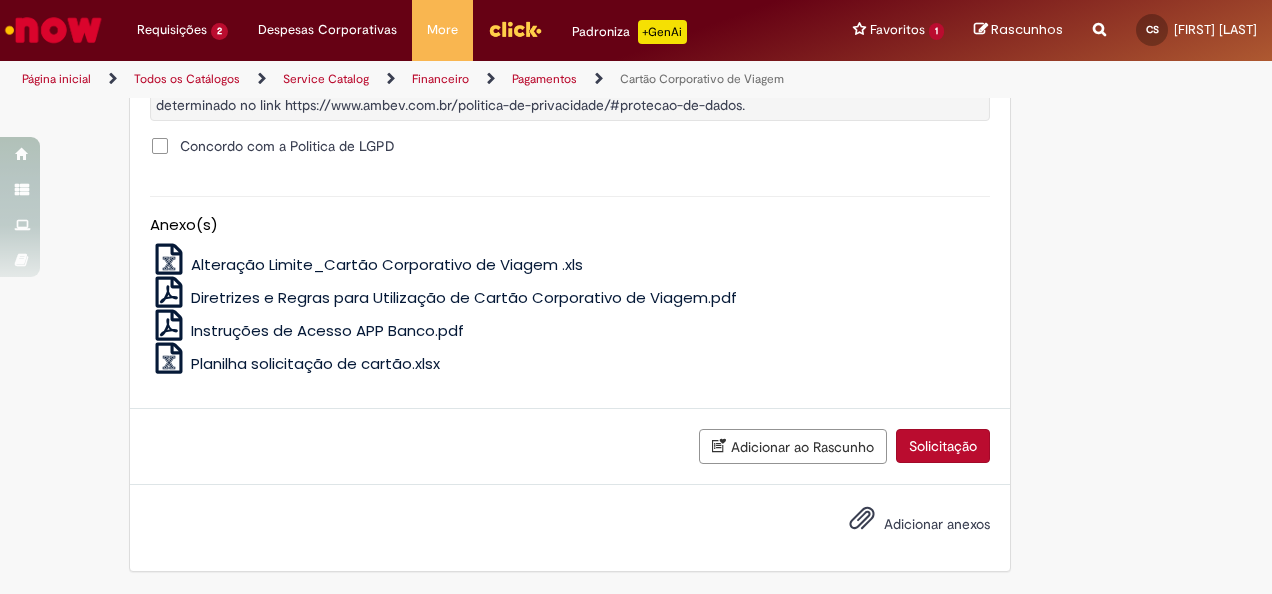 click on "Solicitação" at bounding box center [943, 446] 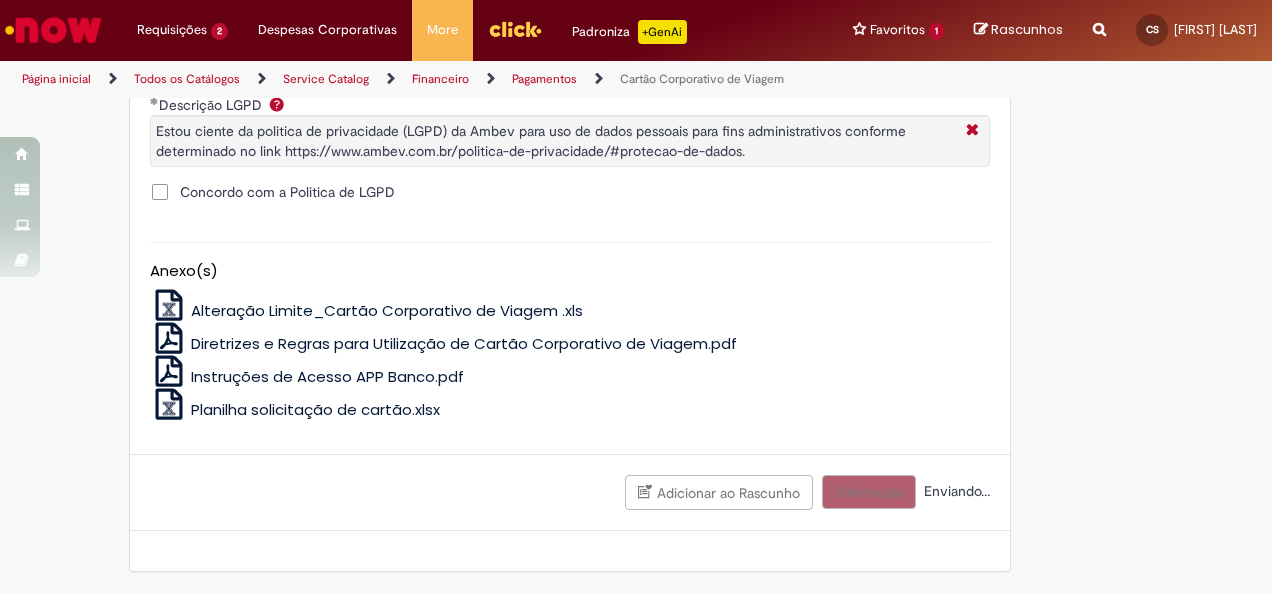 scroll, scrollTop: 1678, scrollLeft: 0, axis: vertical 